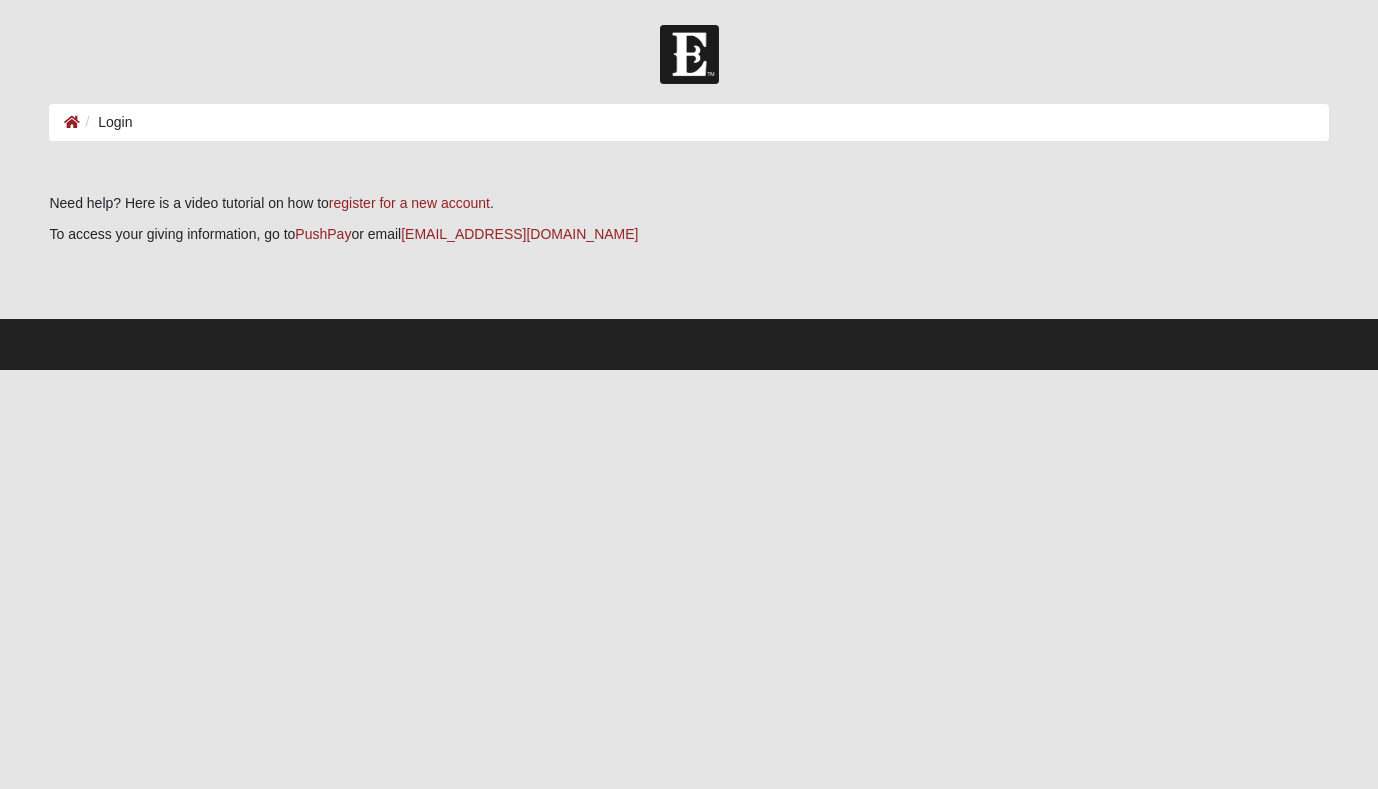 scroll, scrollTop: 0, scrollLeft: 0, axis: both 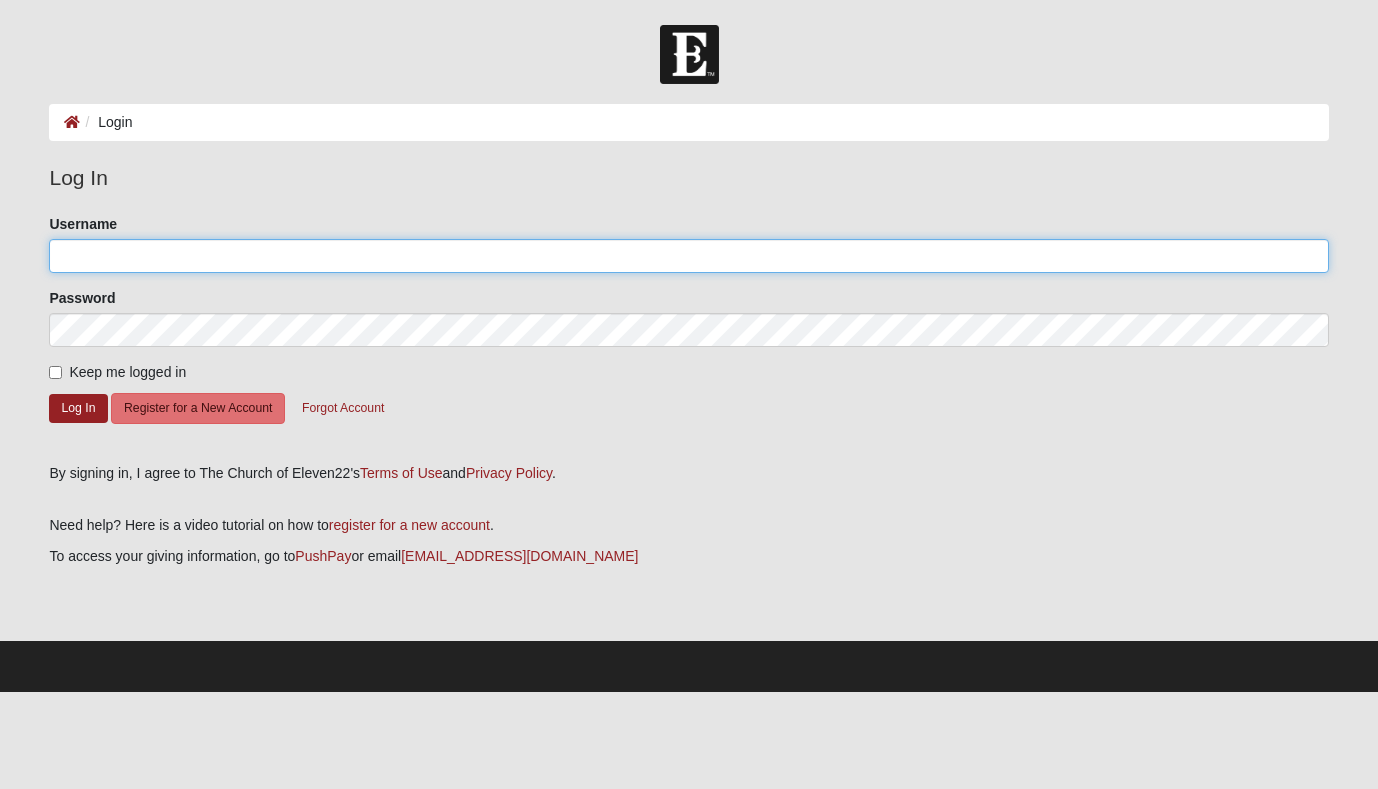 type on "[EMAIL_ADDRESS][DOMAIN_NAME]" 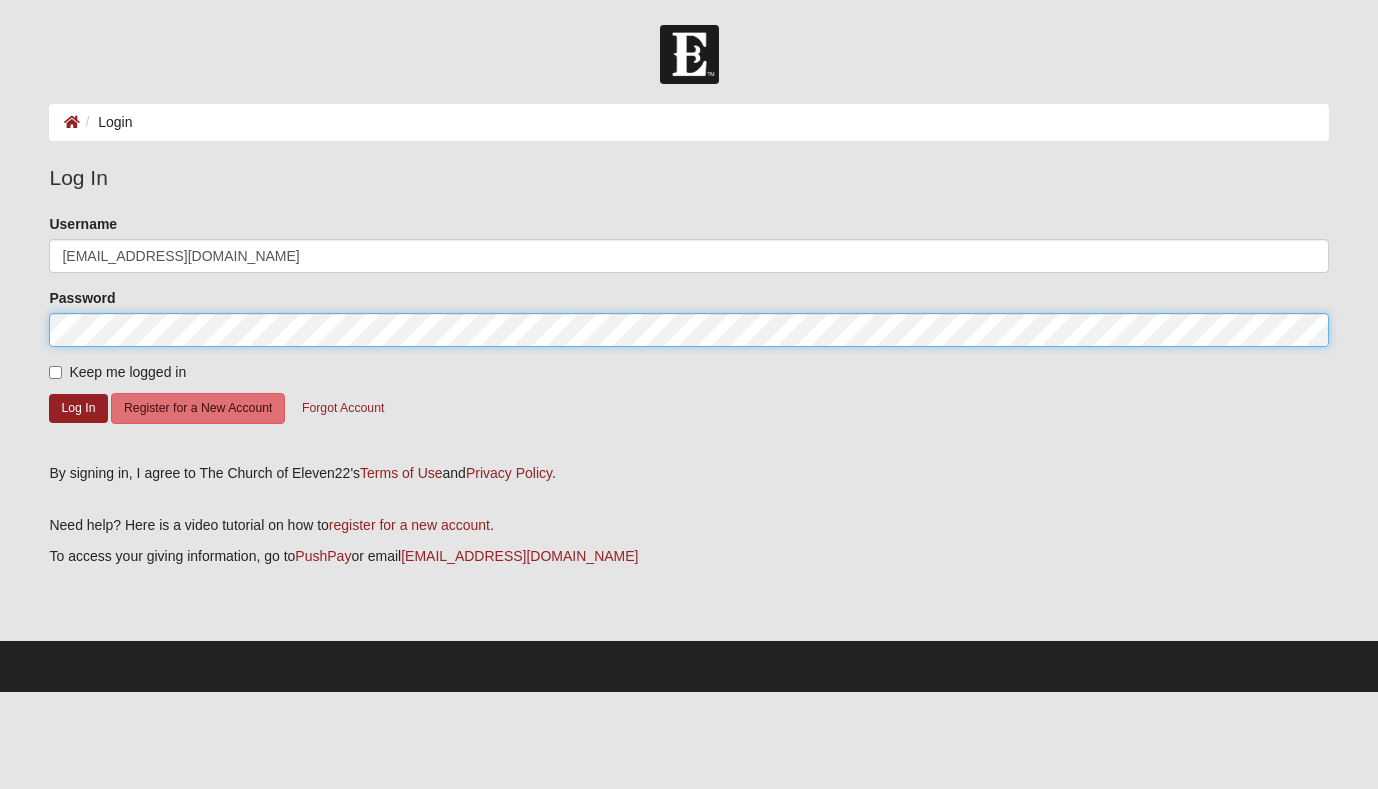click on "Log In" 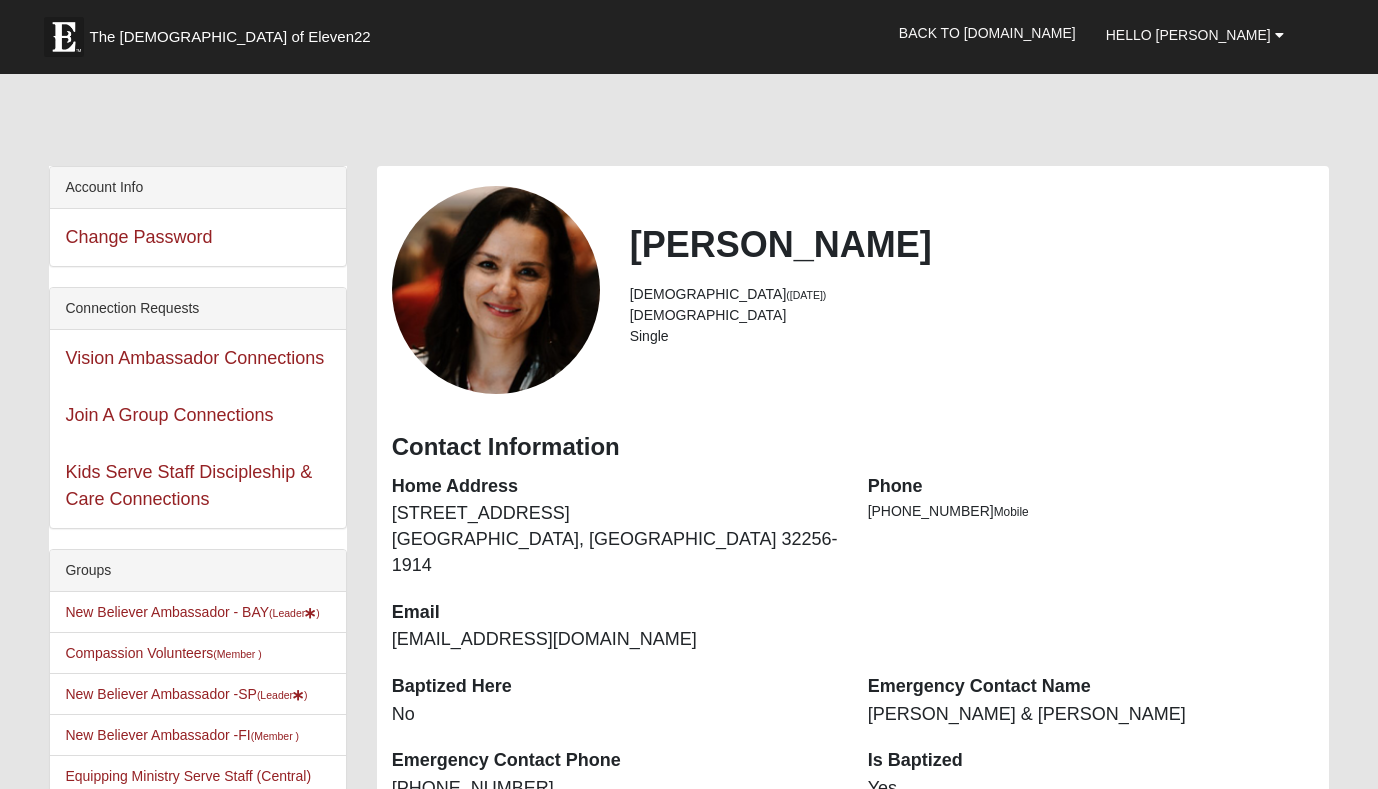 scroll, scrollTop: 0, scrollLeft: 0, axis: both 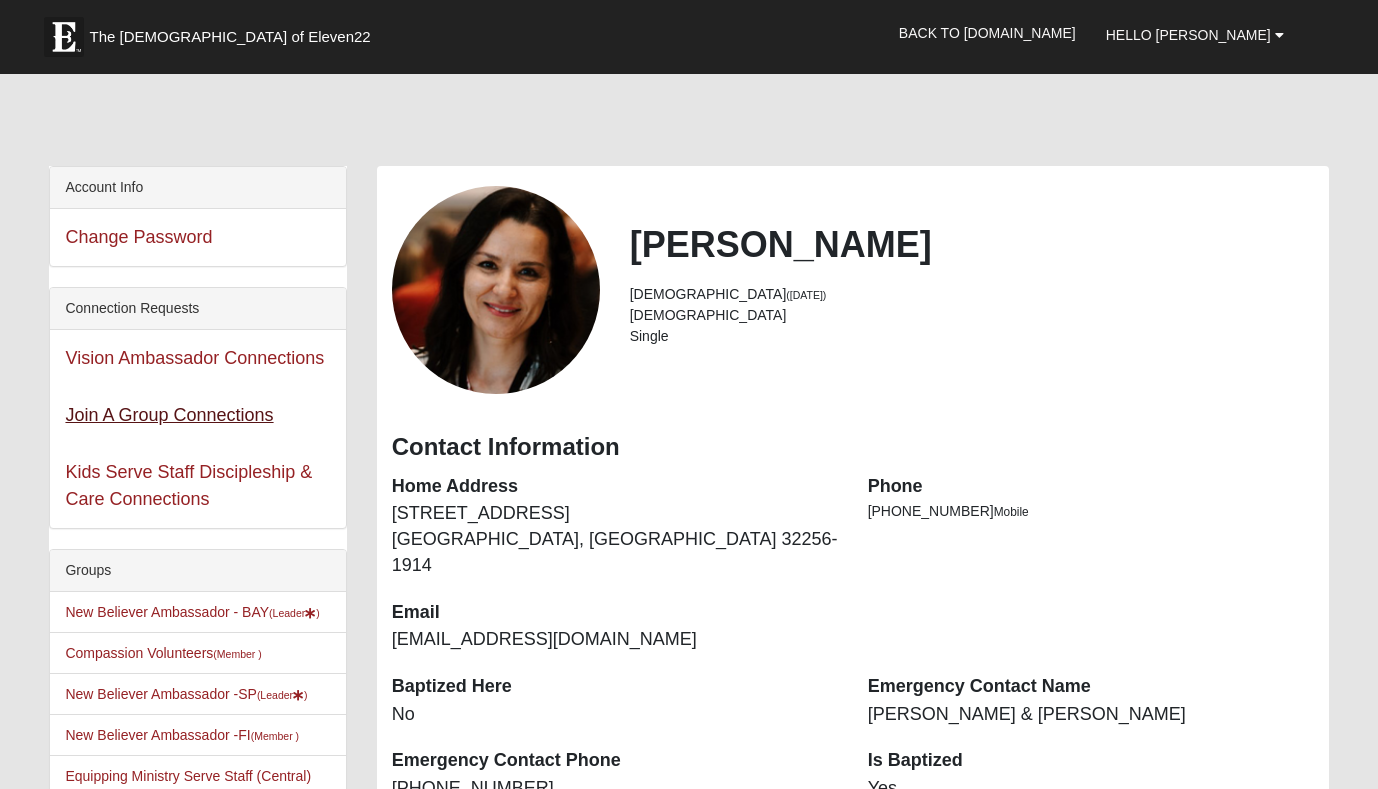 click on "Join A Group Connections" at bounding box center [169, 415] 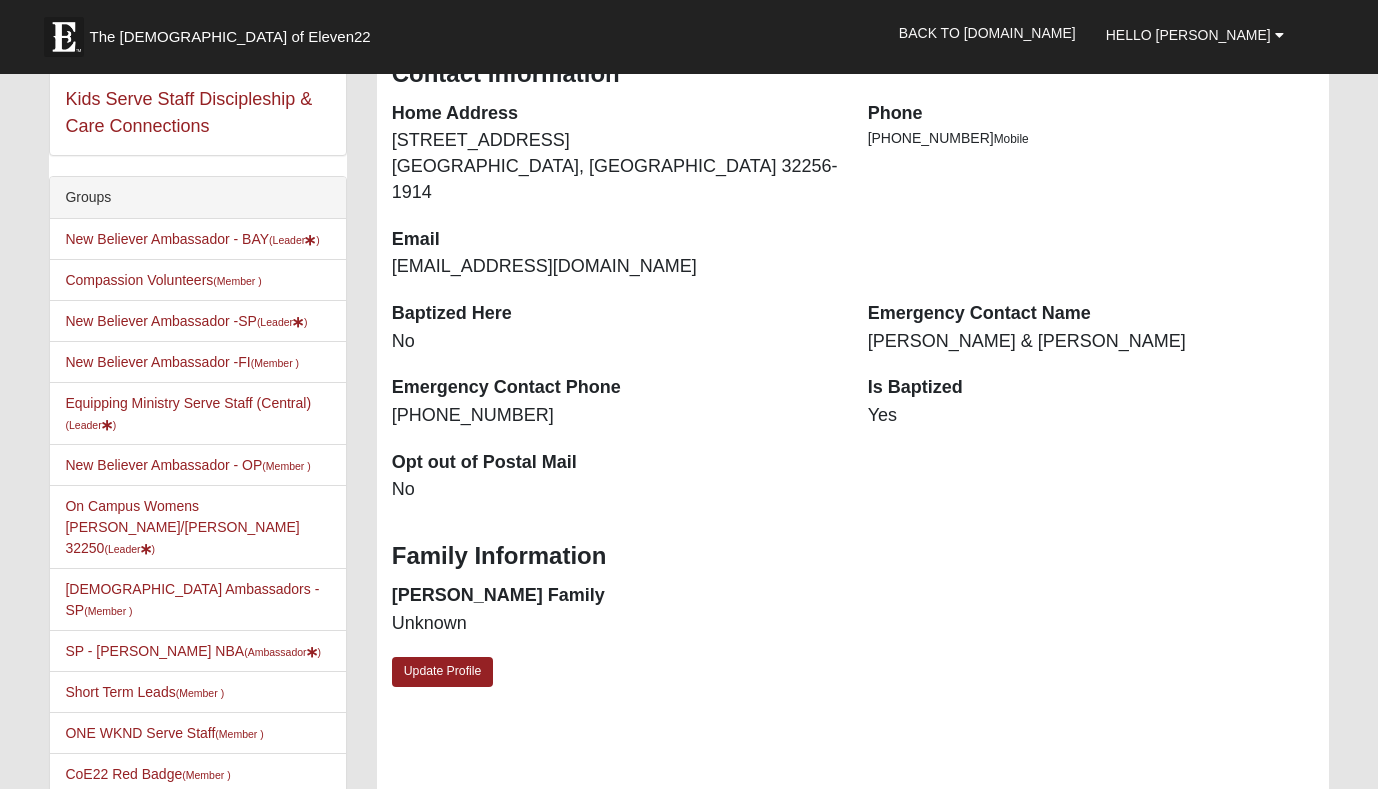 scroll, scrollTop: 374, scrollLeft: 0, axis: vertical 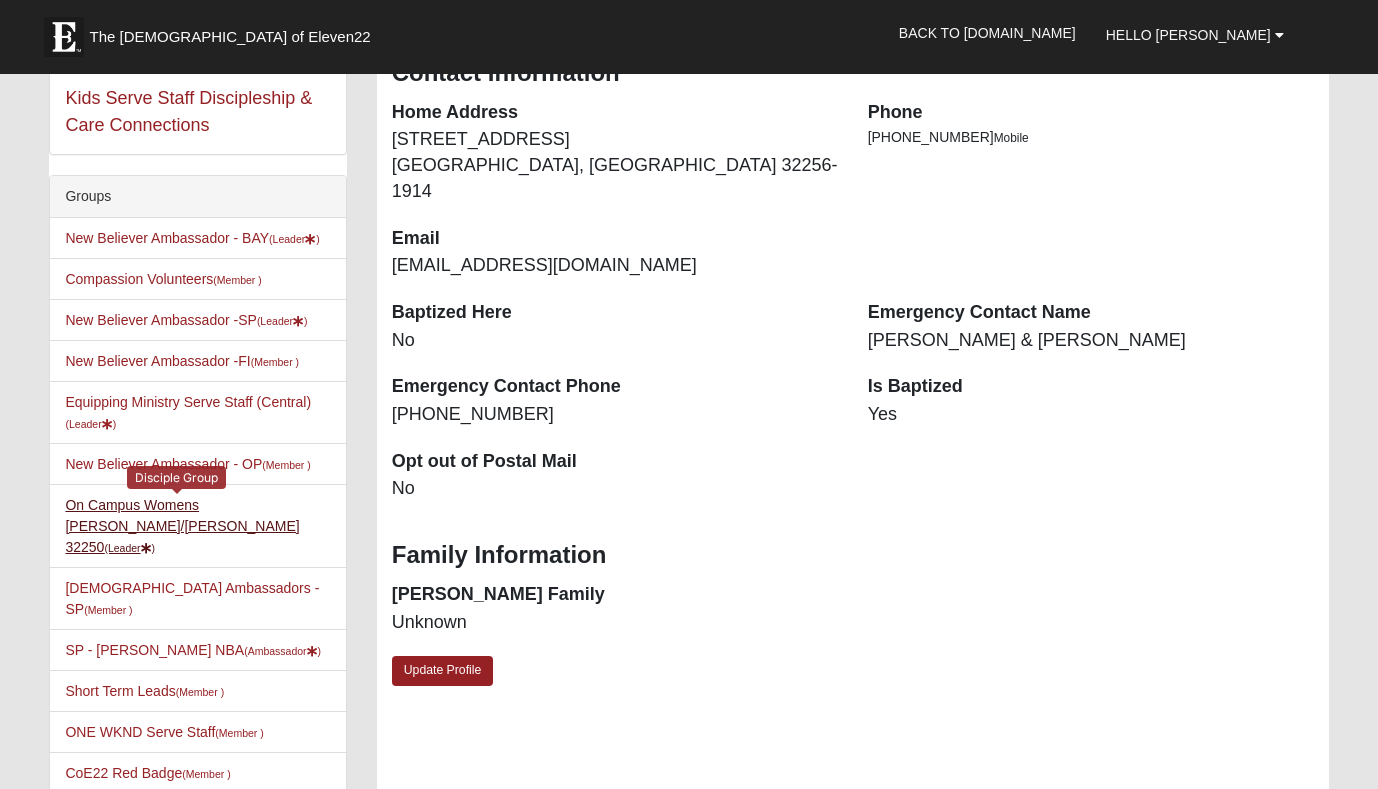 click on "On Campus Womens Gosine/Stirrat 32250  (Leader
)" at bounding box center [182, 526] 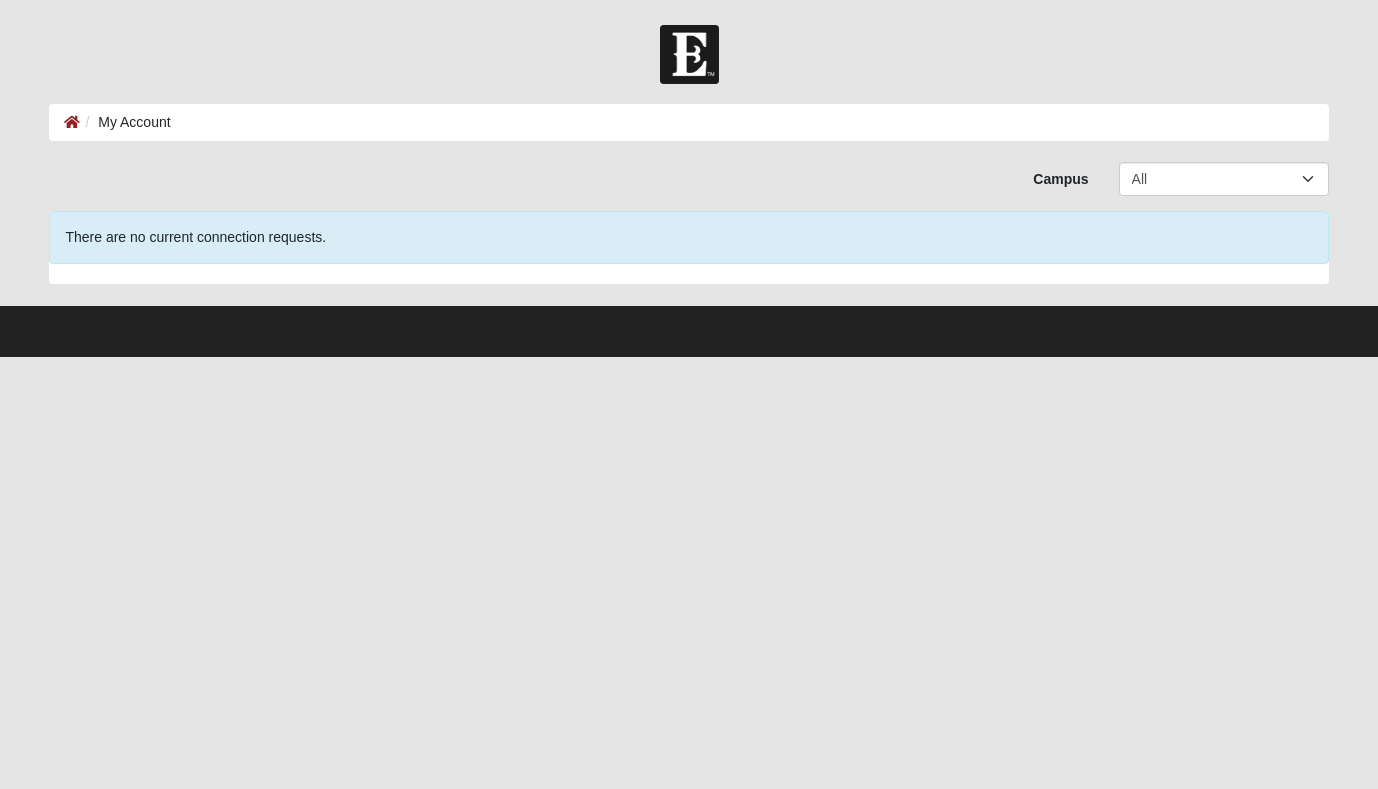 scroll, scrollTop: 0, scrollLeft: 0, axis: both 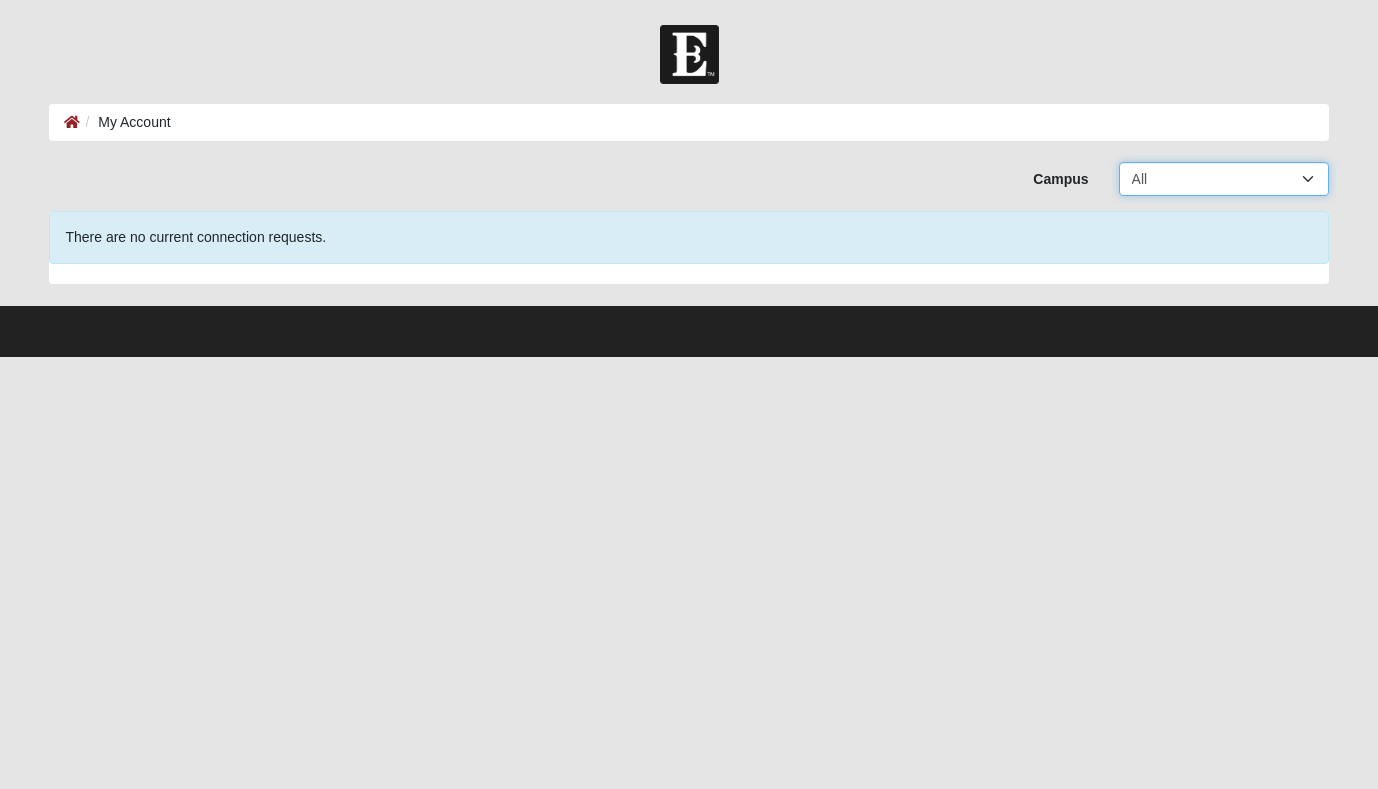 select on "16" 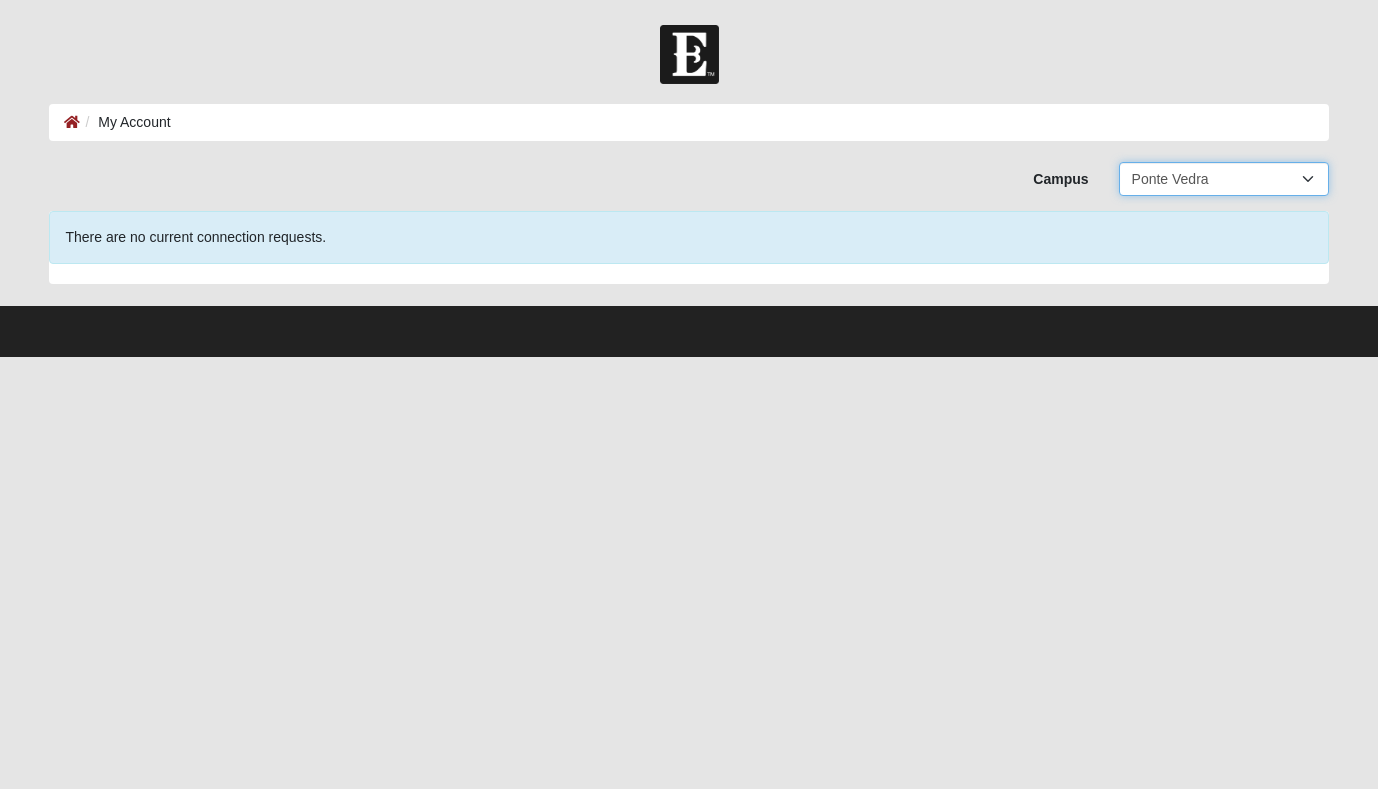 select on "3" 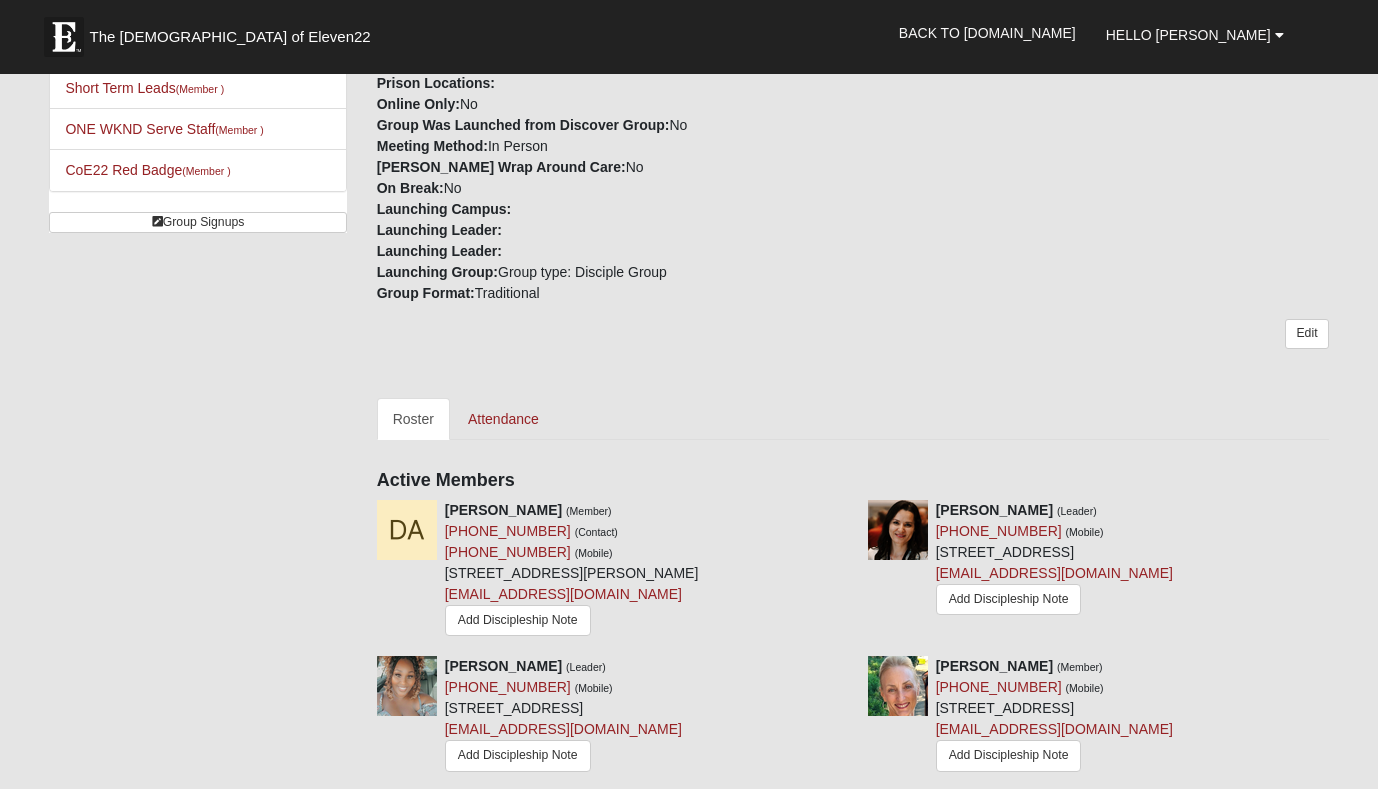 scroll, scrollTop: 516, scrollLeft: 0, axis: vertical 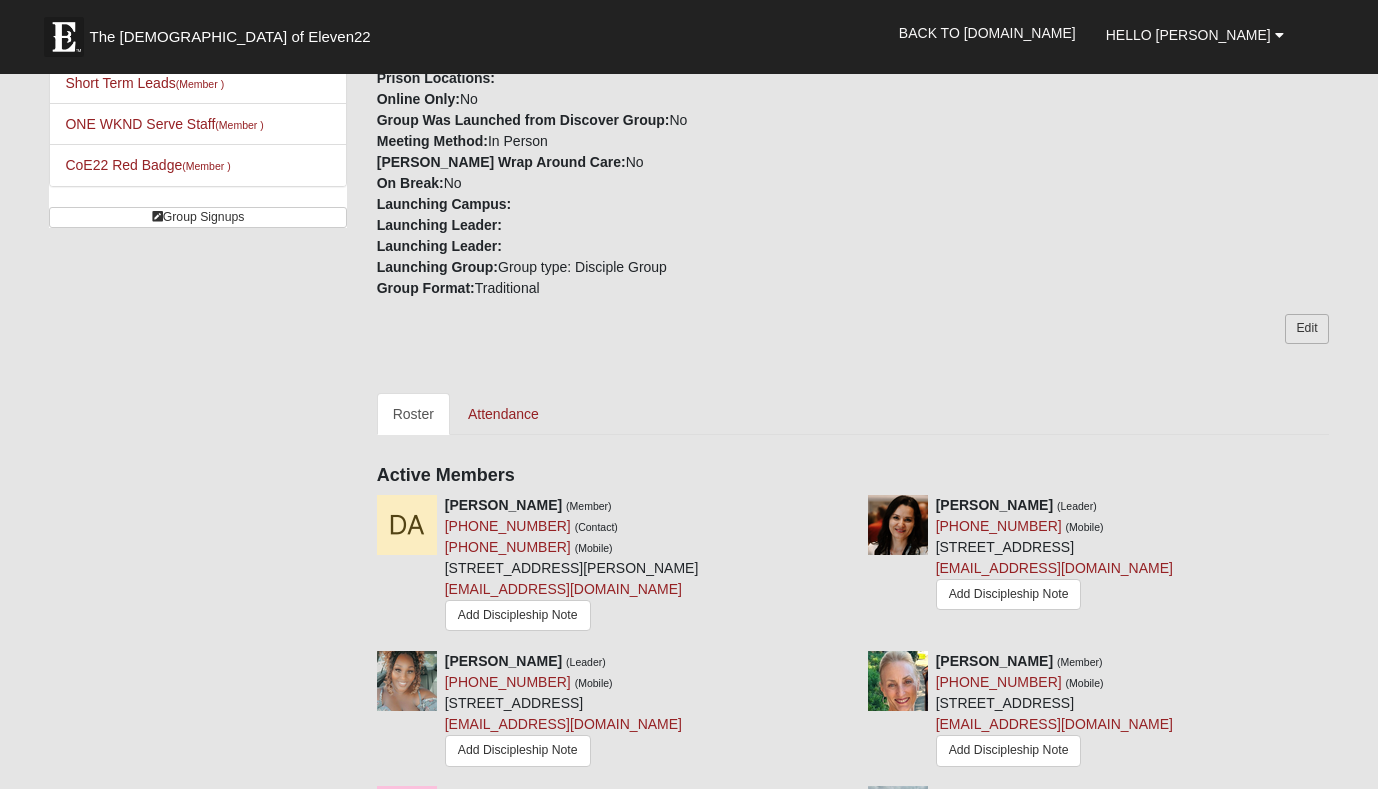 click on "Edit" at bounding box center [1306, 328] 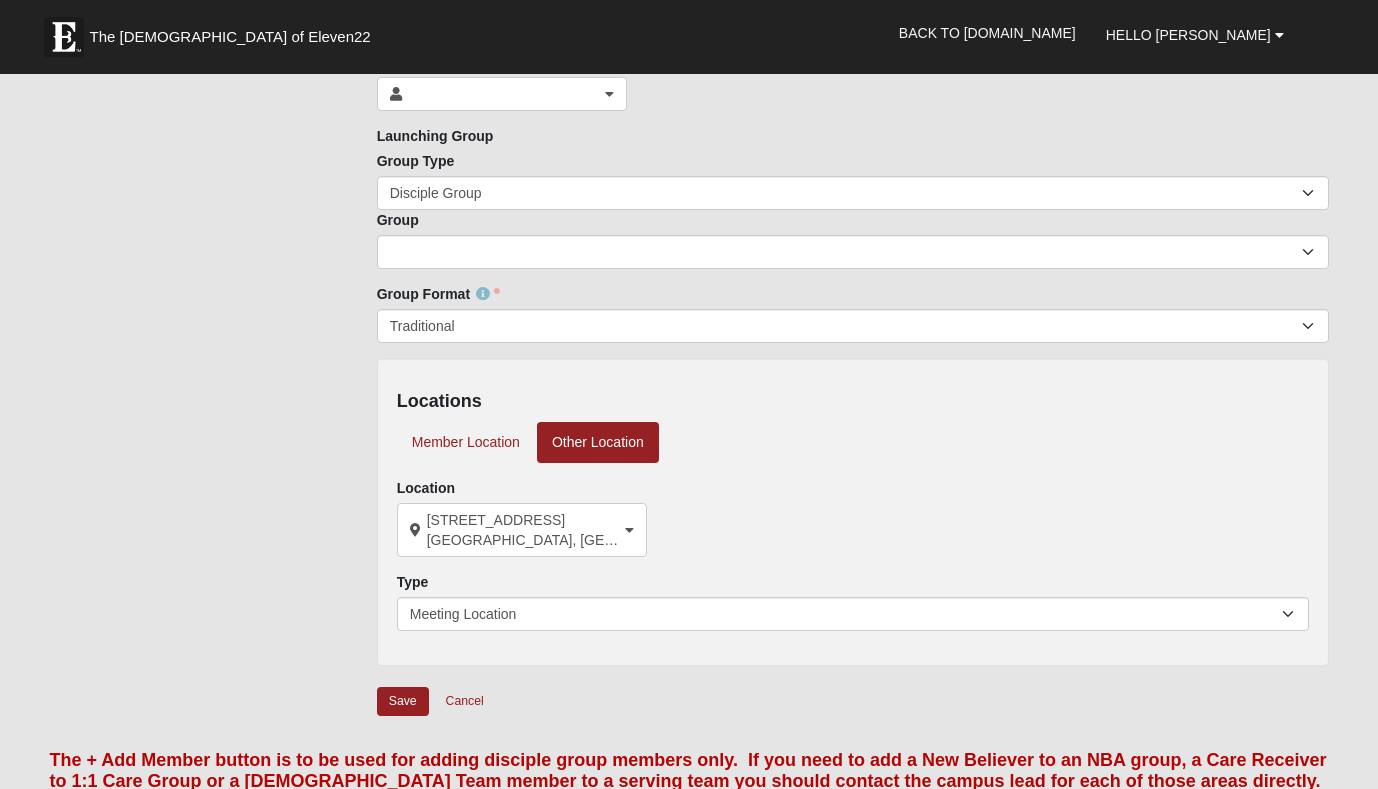 scroll, scrollTop: 1229, scrollLeft: 0, axis: vertical 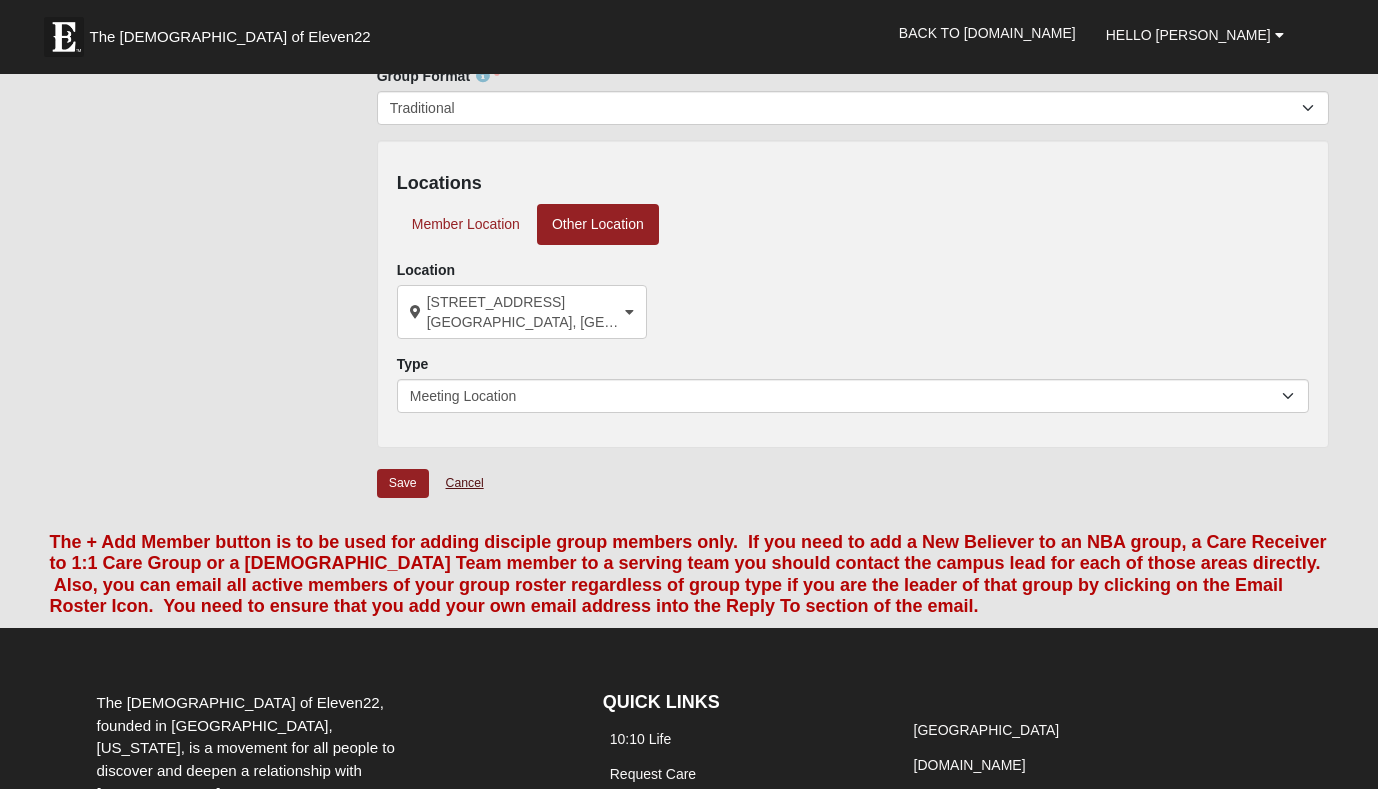 click on "Cancel" at bounding box center [465, 483] 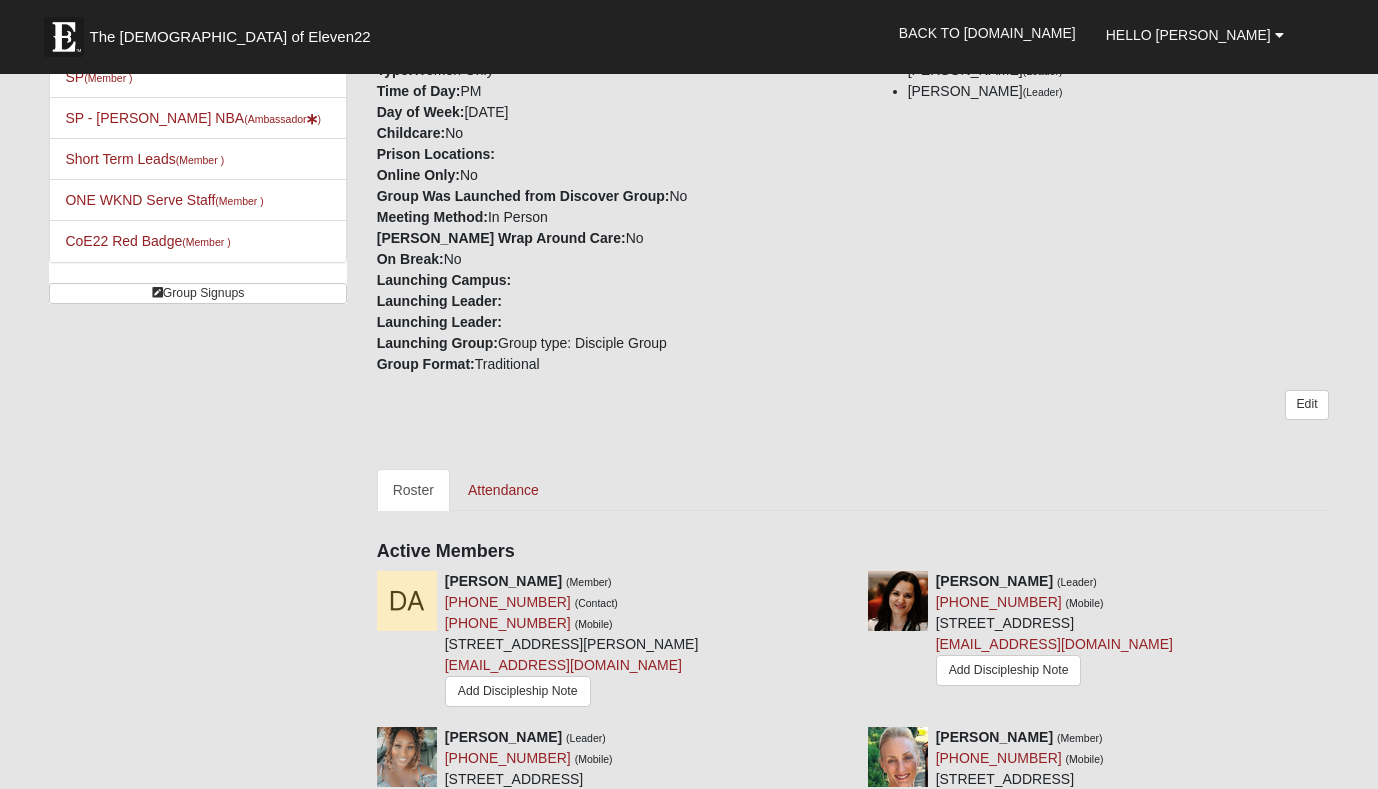scroll, scrollTop: 458, scrollLeft: 0, axis: vertical 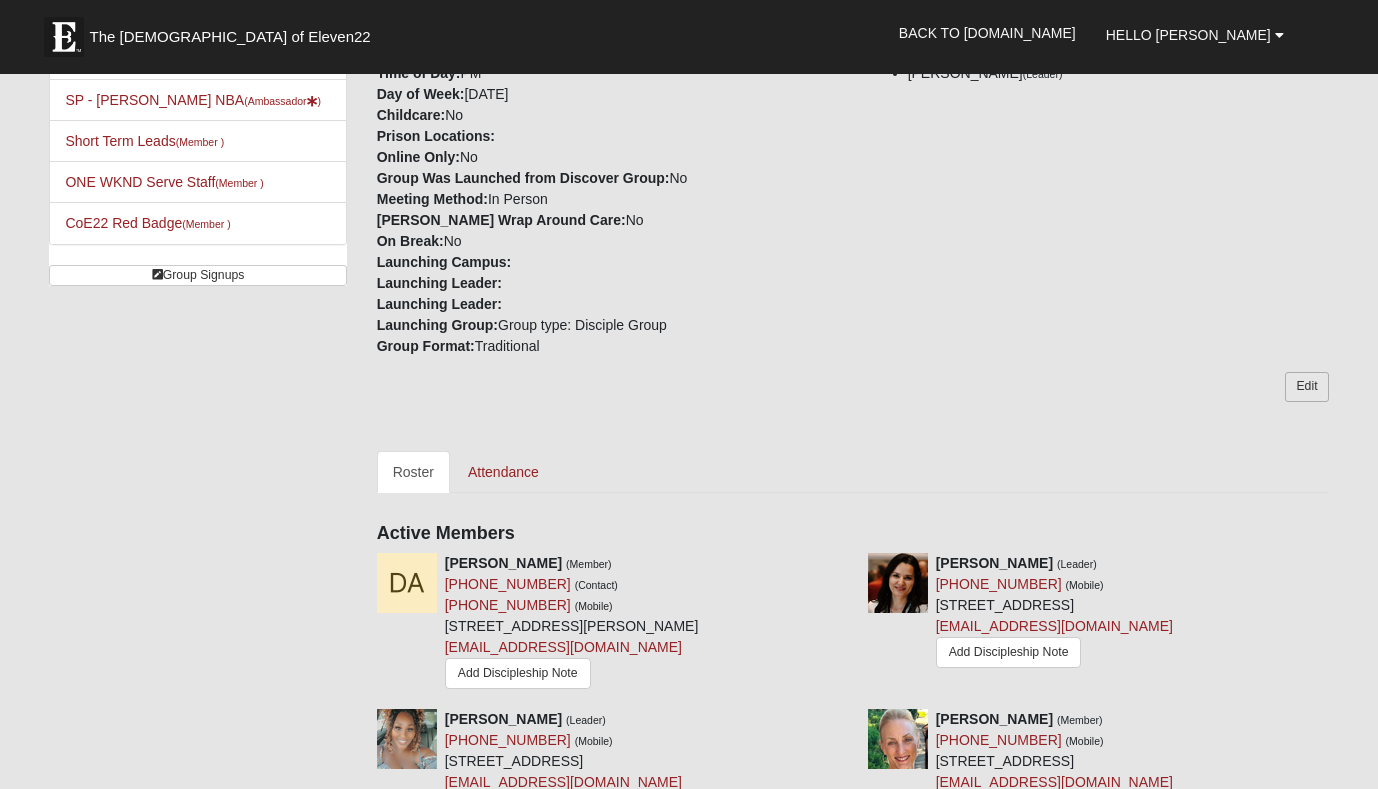 click on "Edit" at bounding box center [1306, 386] 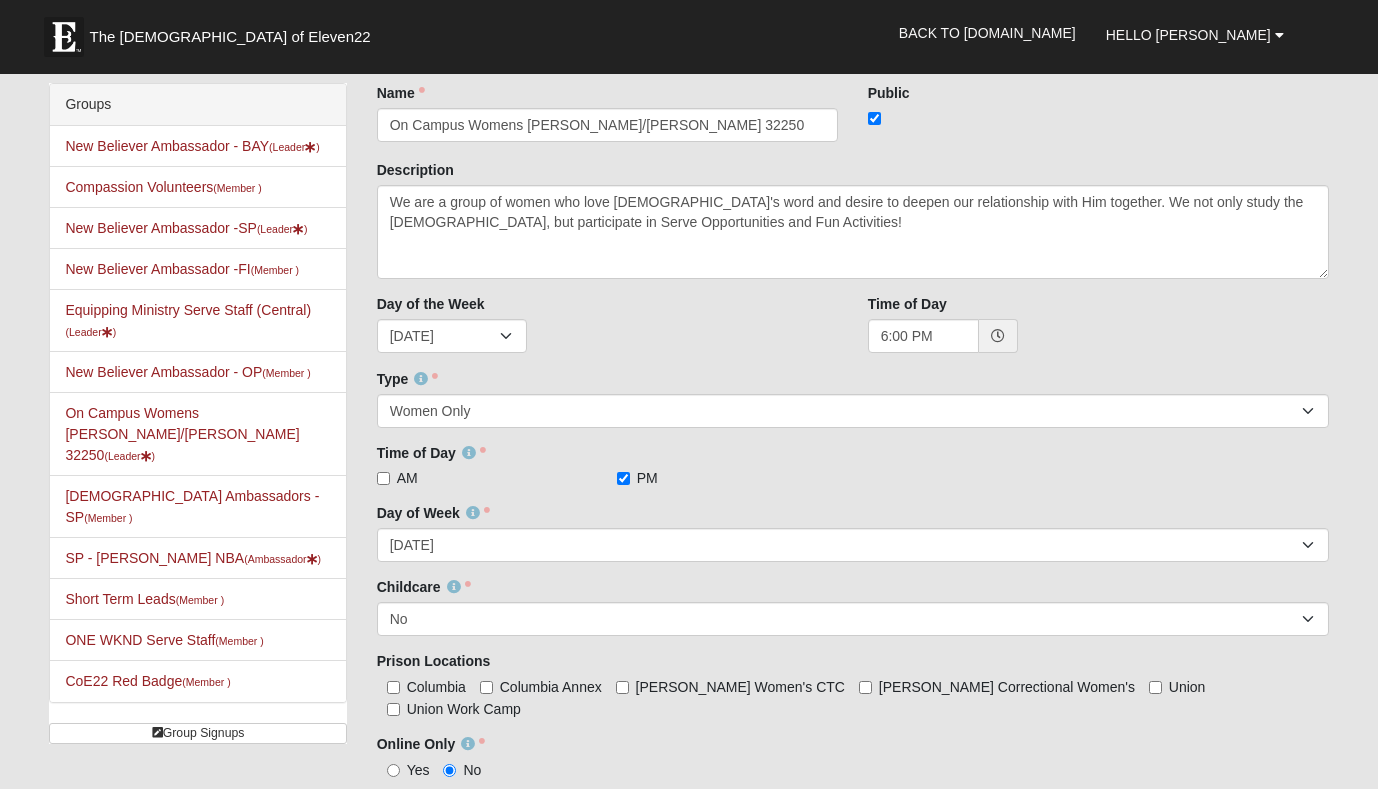 scroll, scrollTop: 0, scrollLeft: 0, axis: both 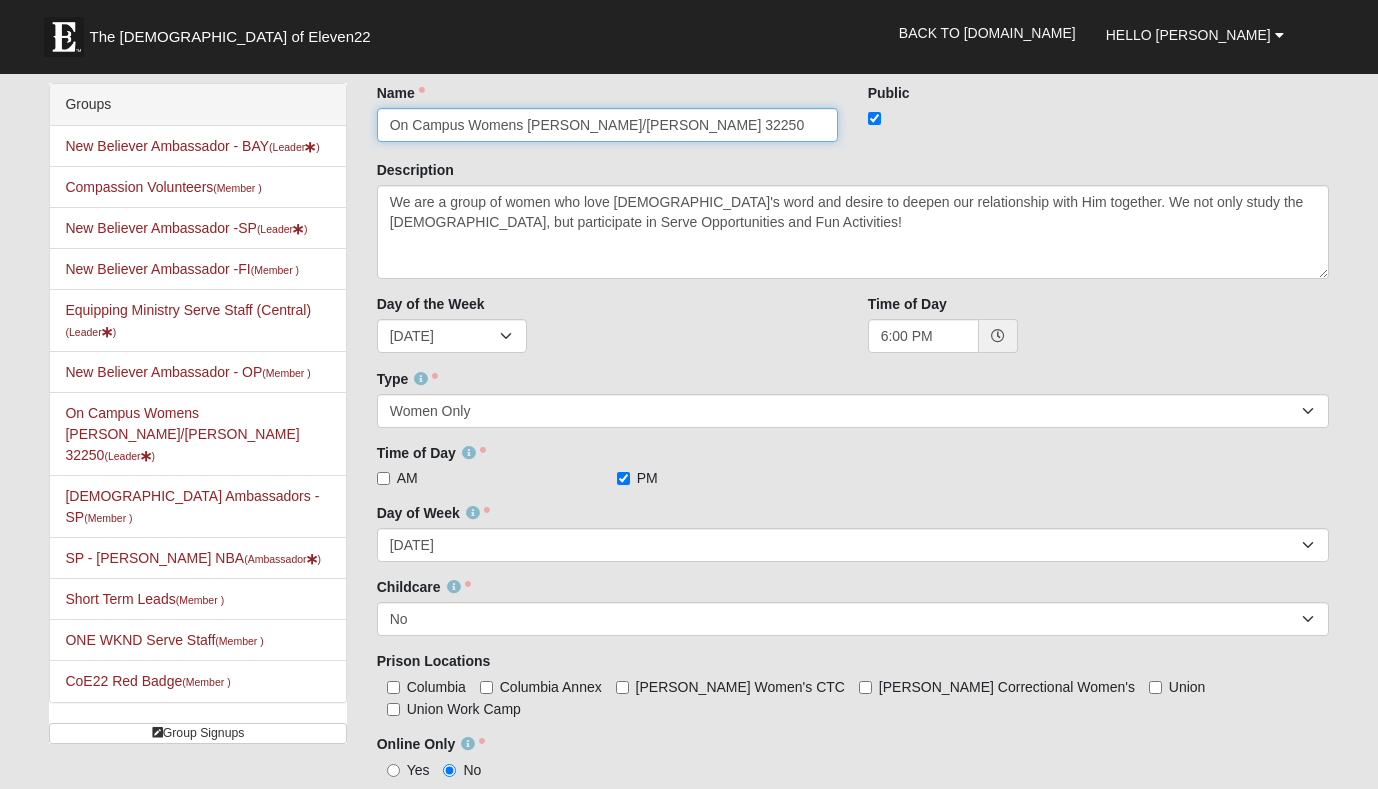 click on "On Campus Womens [PERSON_NAME]/[PERSON_NAME] 32250" at bounding box center [607, 125] 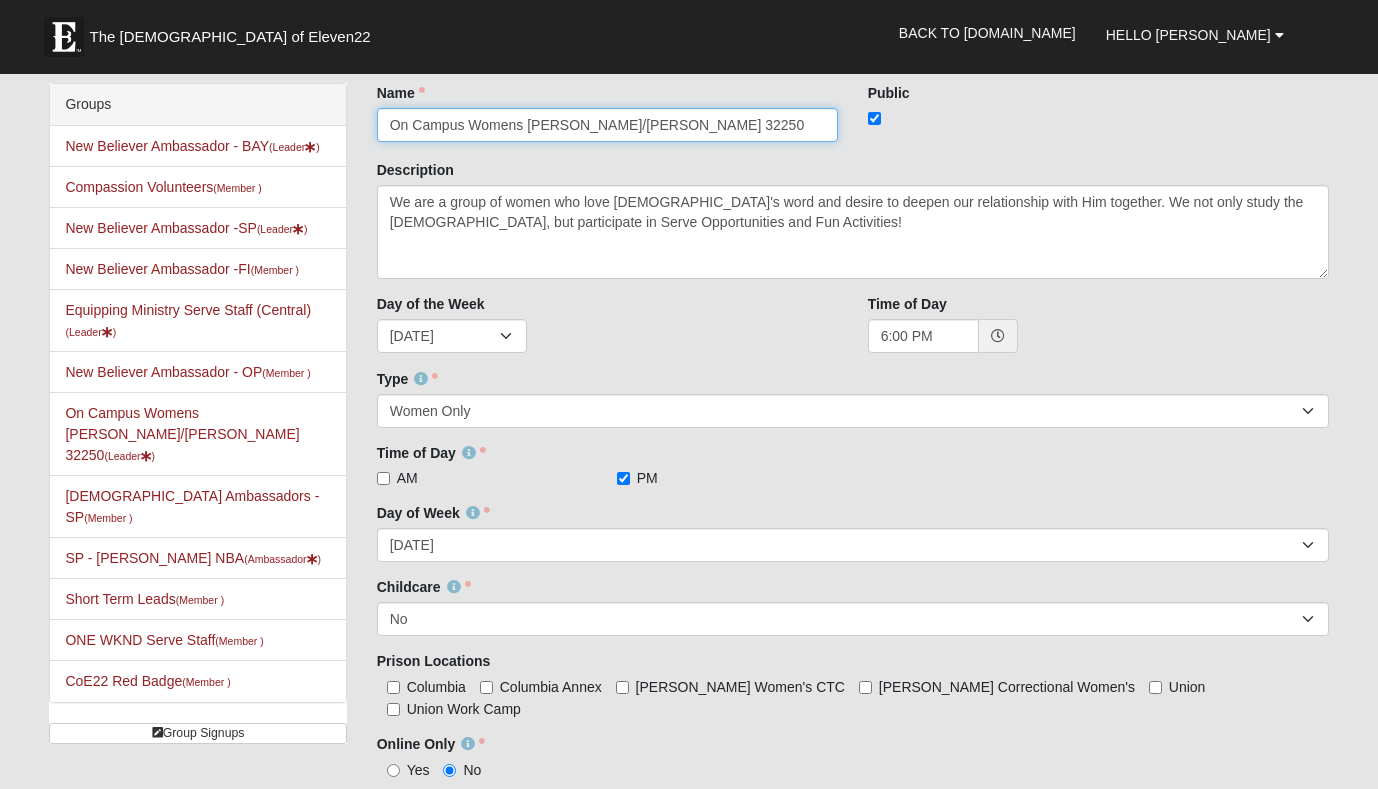 drag, startPoint x: 611, startPoint y: 124, endPoint x: 537, endPoint y: 124, distance: 74 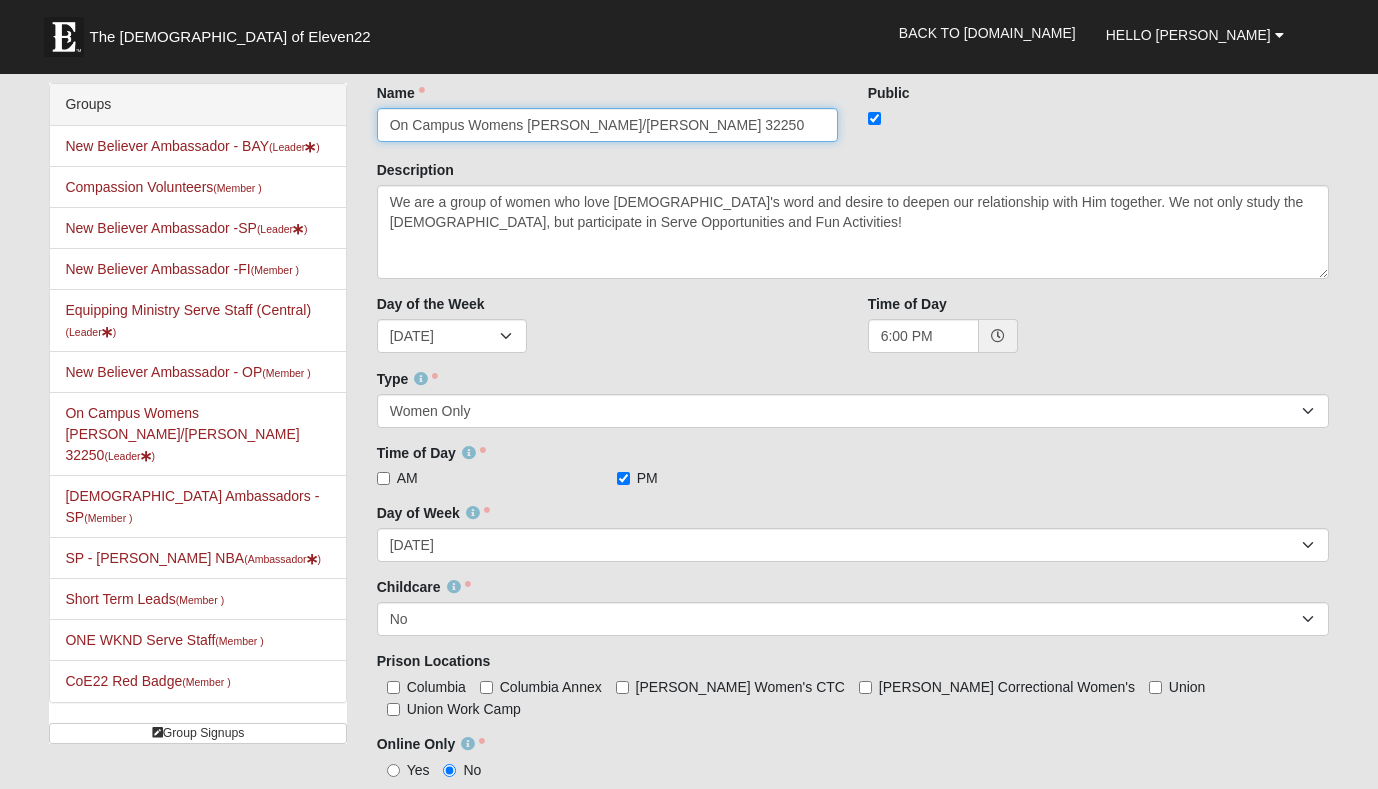 click on "On Campus Womens Gosine/Stirrat 32250" at bounding box center [607, 125] 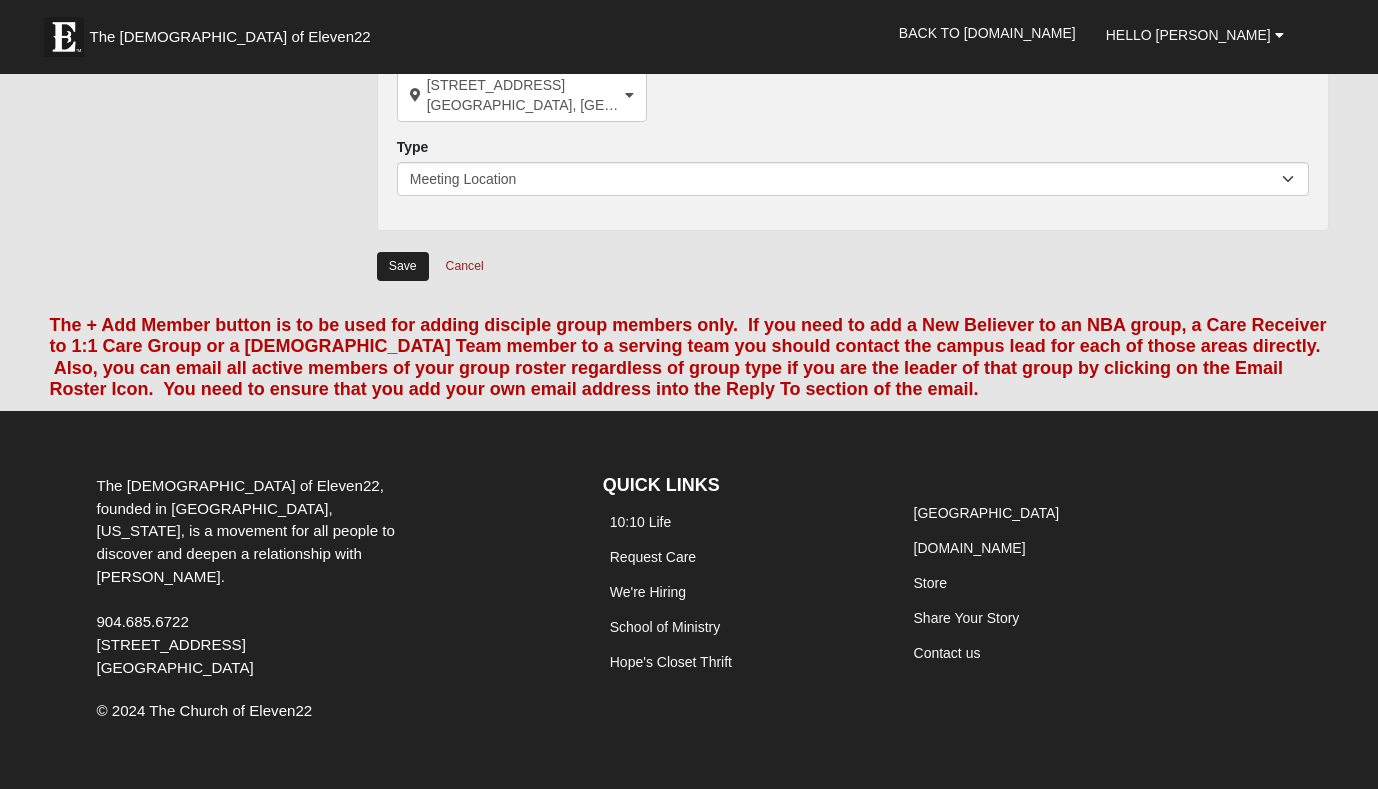 scroll, scrollTop: 1445, scrollLeft: 0, axis: vertical 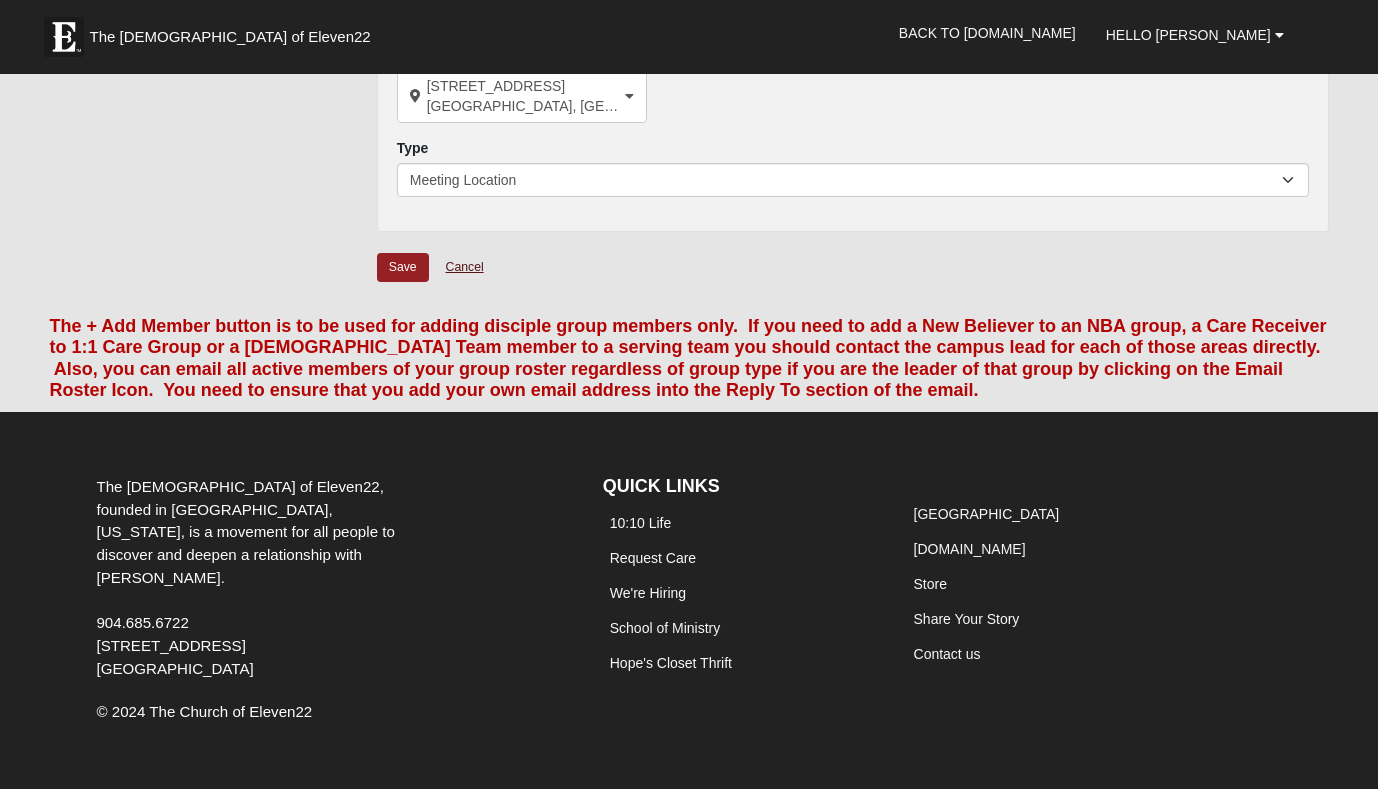 type on "On Campus Womens [PERSON_NAME]/Gulshat 32250" 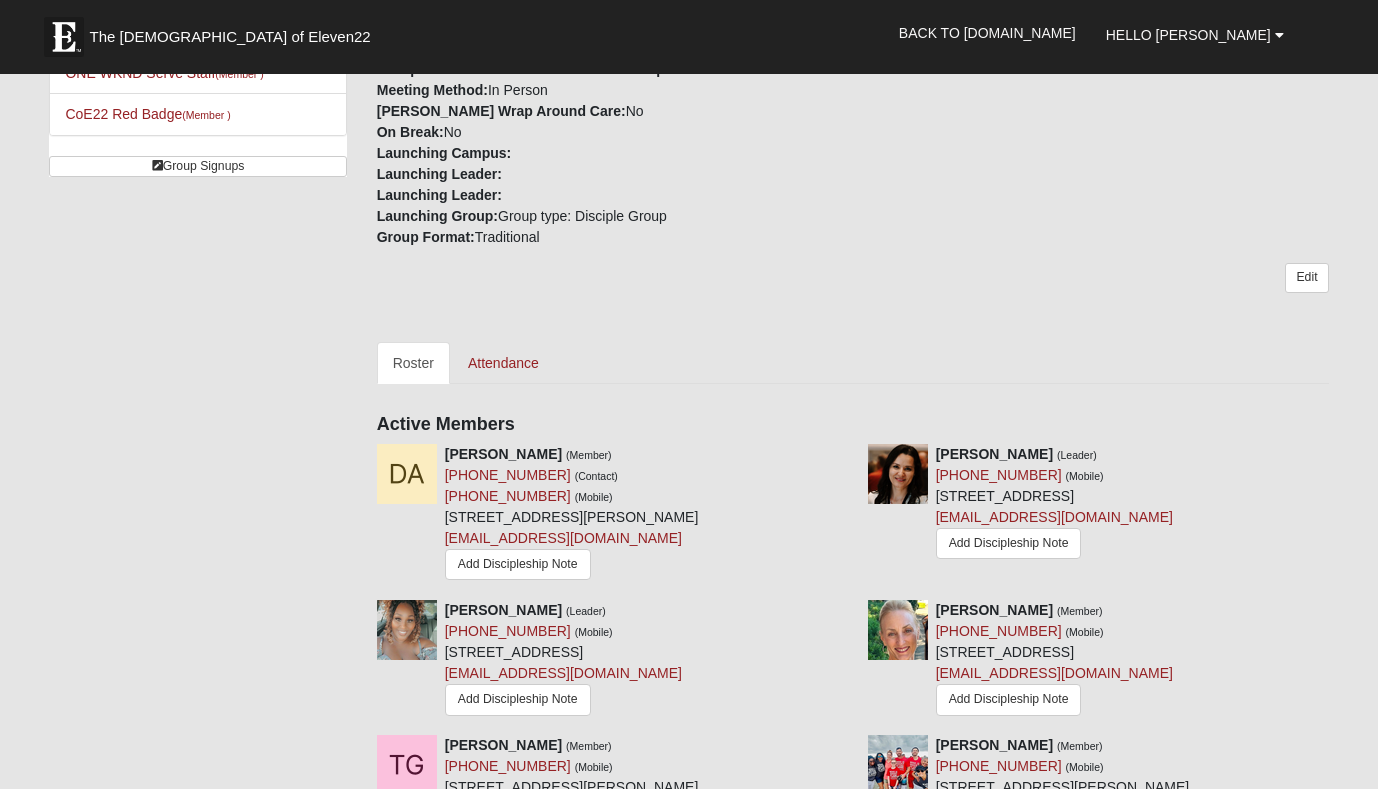 scroll, scrollTop: 574, scrollLeft: 0, axis: vertical 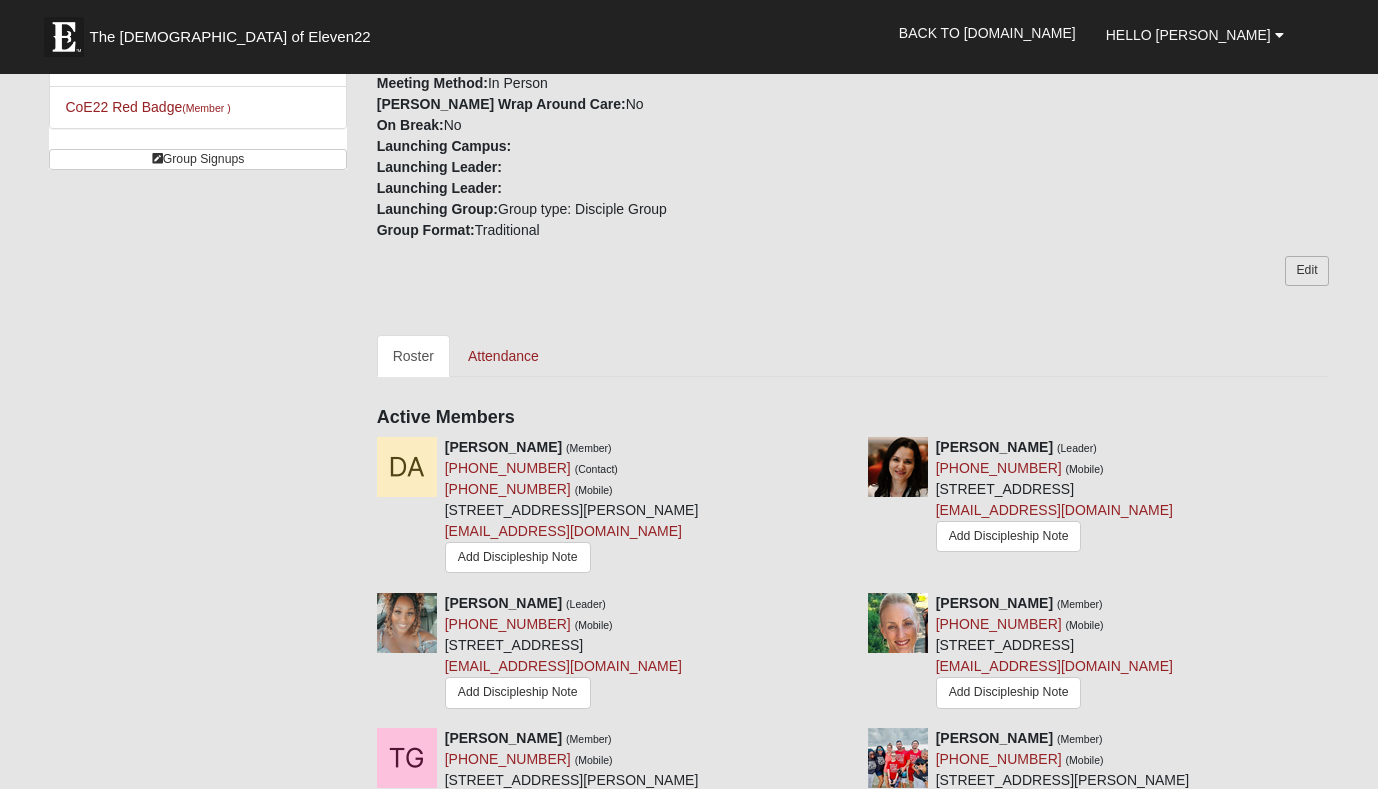 click on "Edit" at bounding box center [1306, 270] 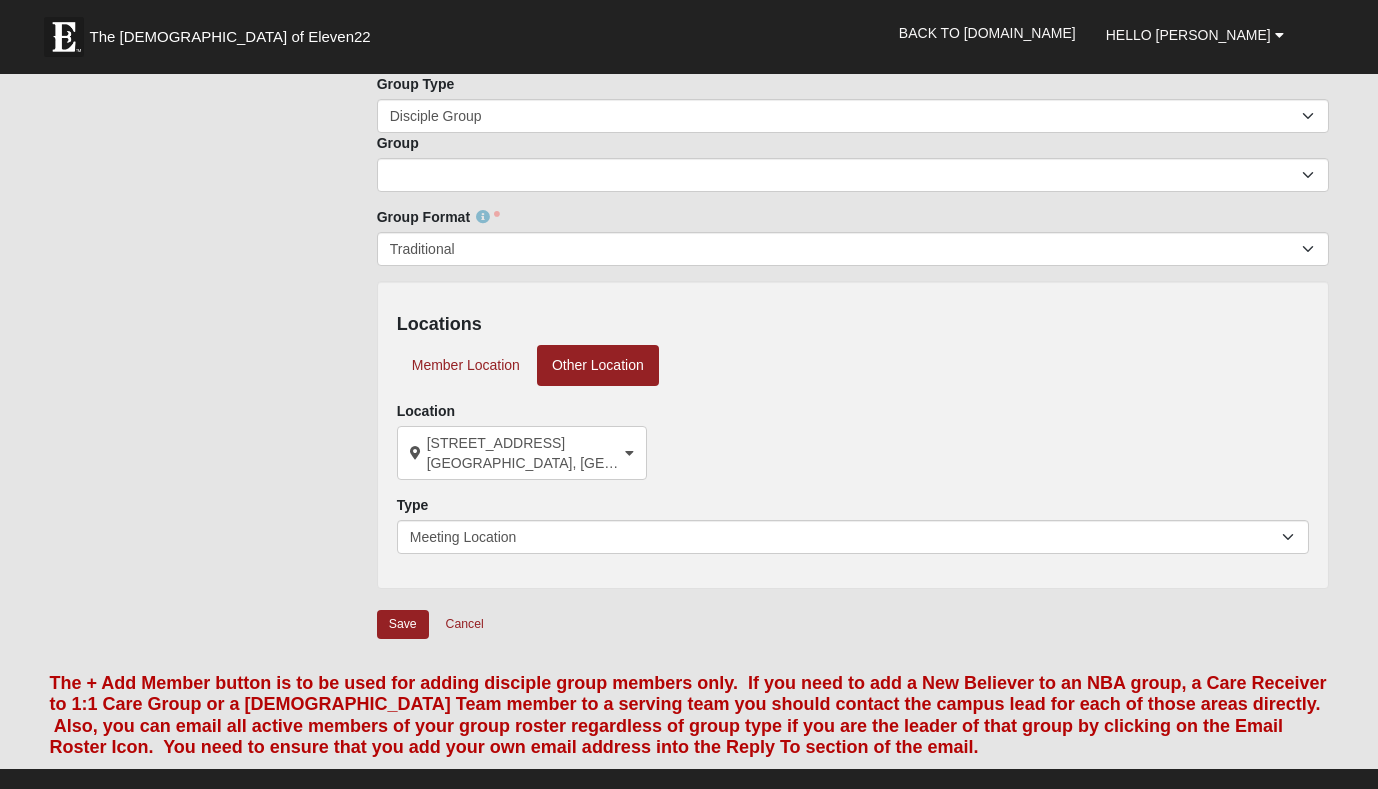 scroll, scrollTop: 1089, scrollLeft: 0, axis: vertical 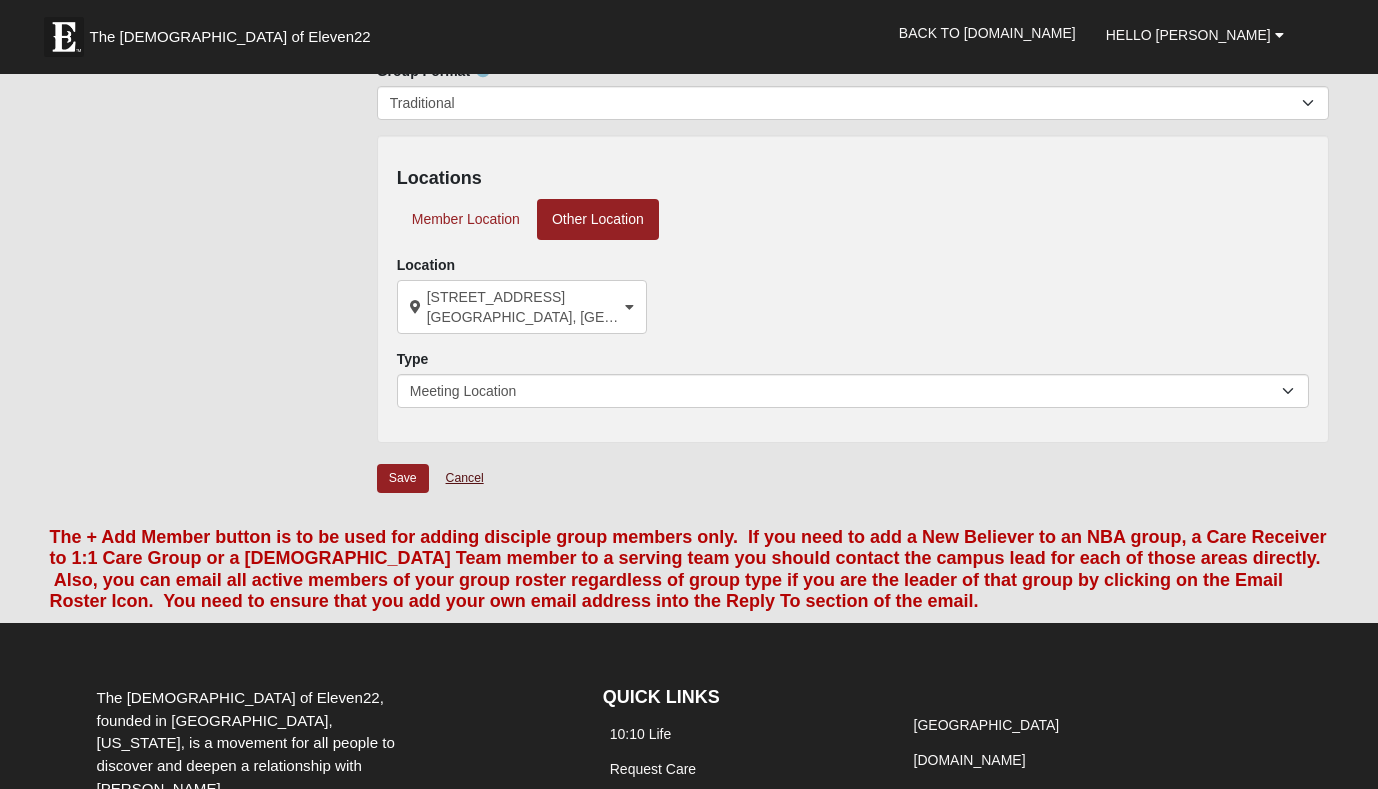click on "Cancel" at bounding box center [465, 478] 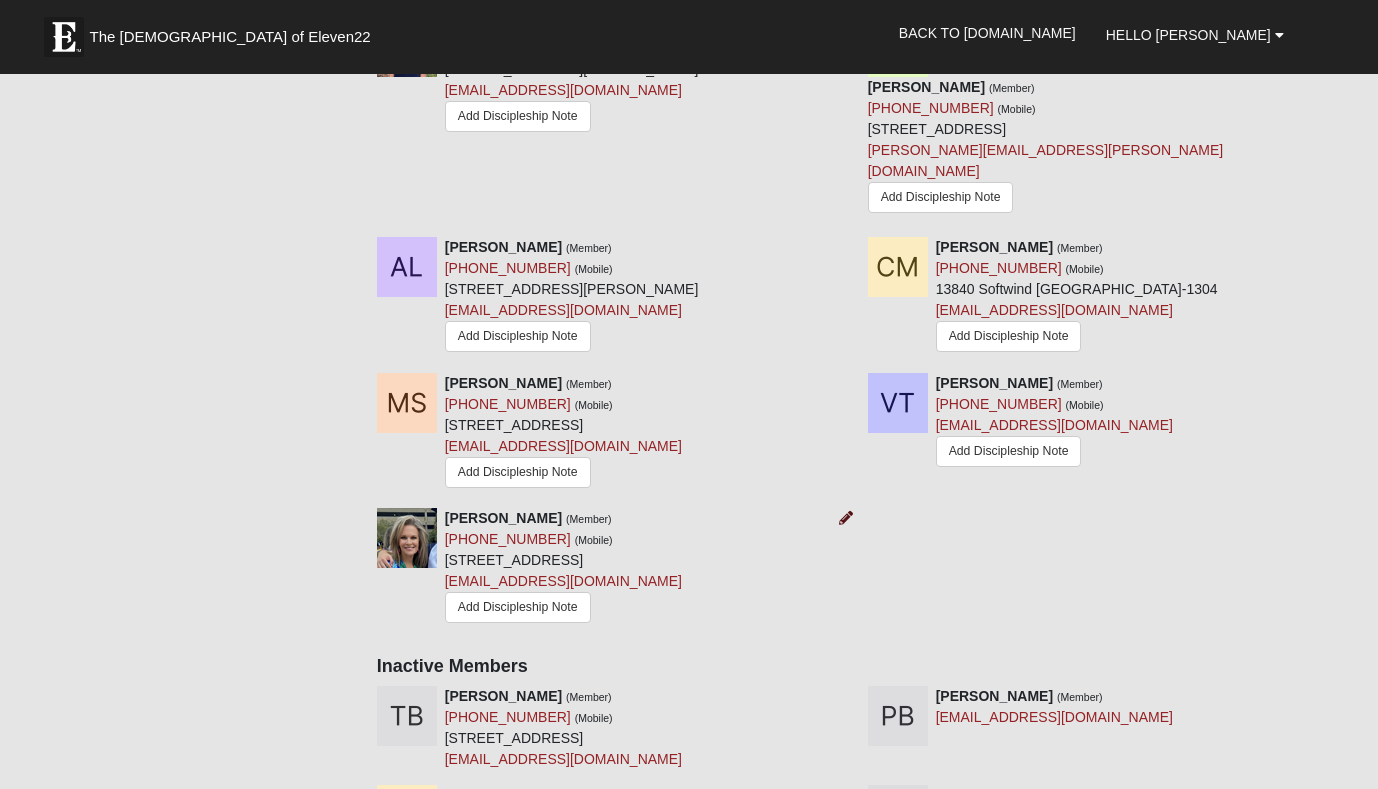 scroll, scrollTop: 1424, scrollLeft: 0, axis: vertical 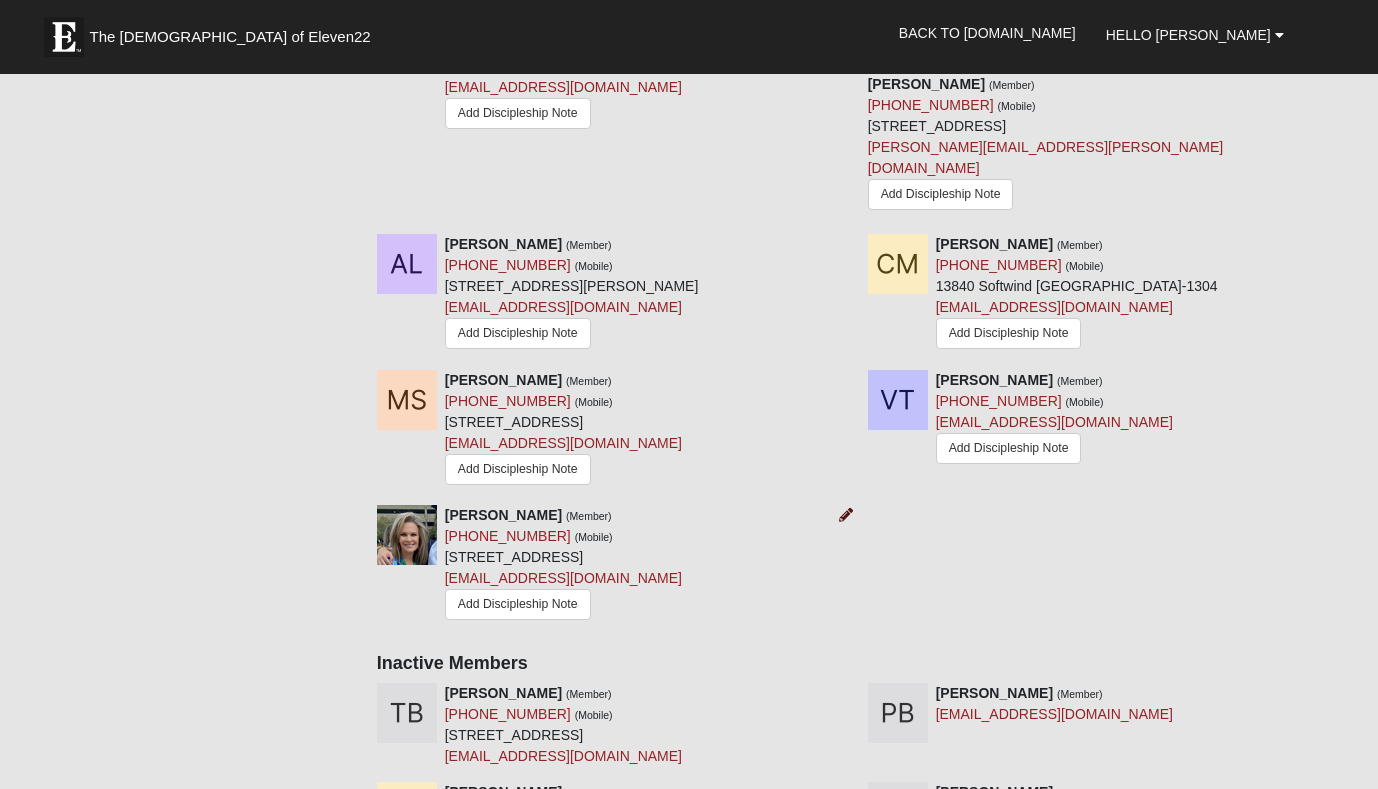 click at bounding box center [846, 515] 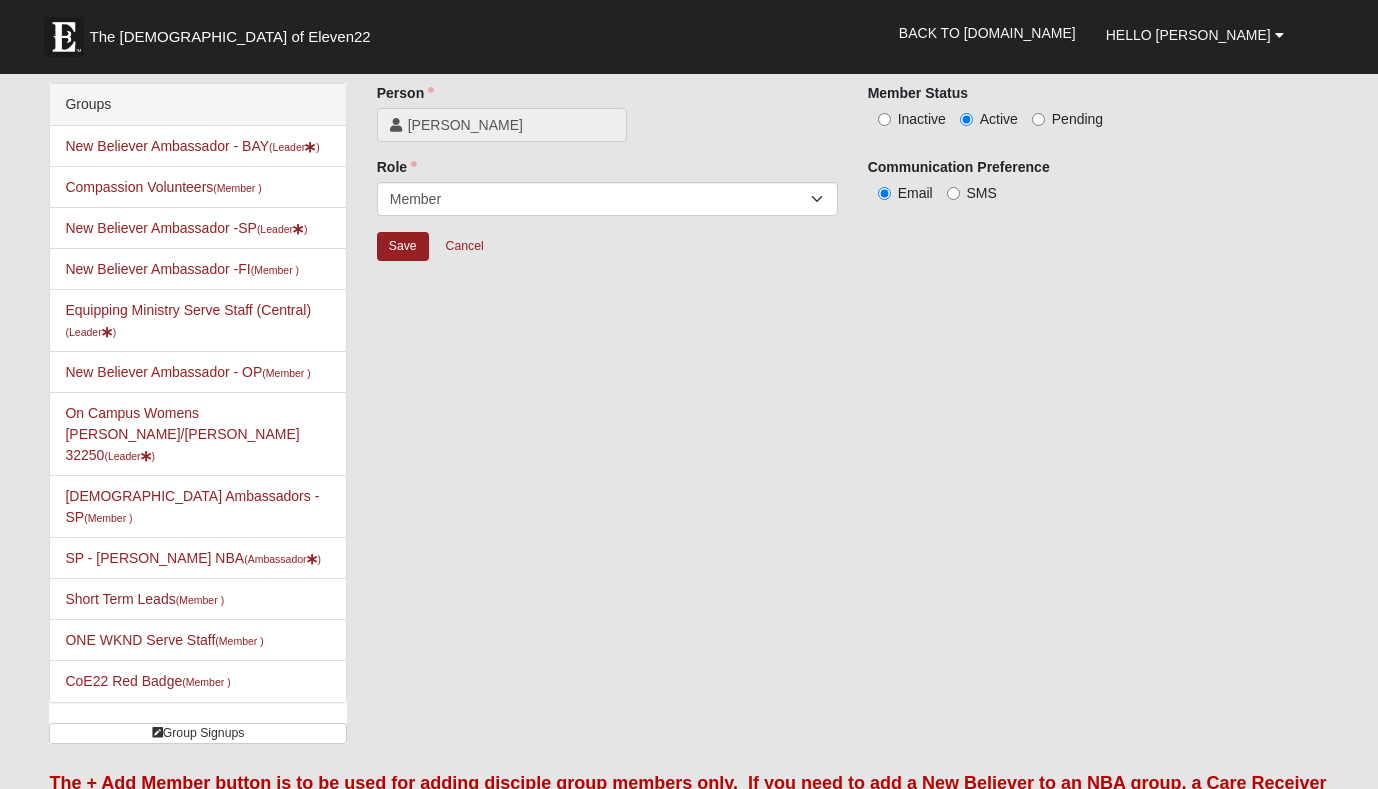 scroll, scrollTop: 0, scrollLeft: 0, axis: both 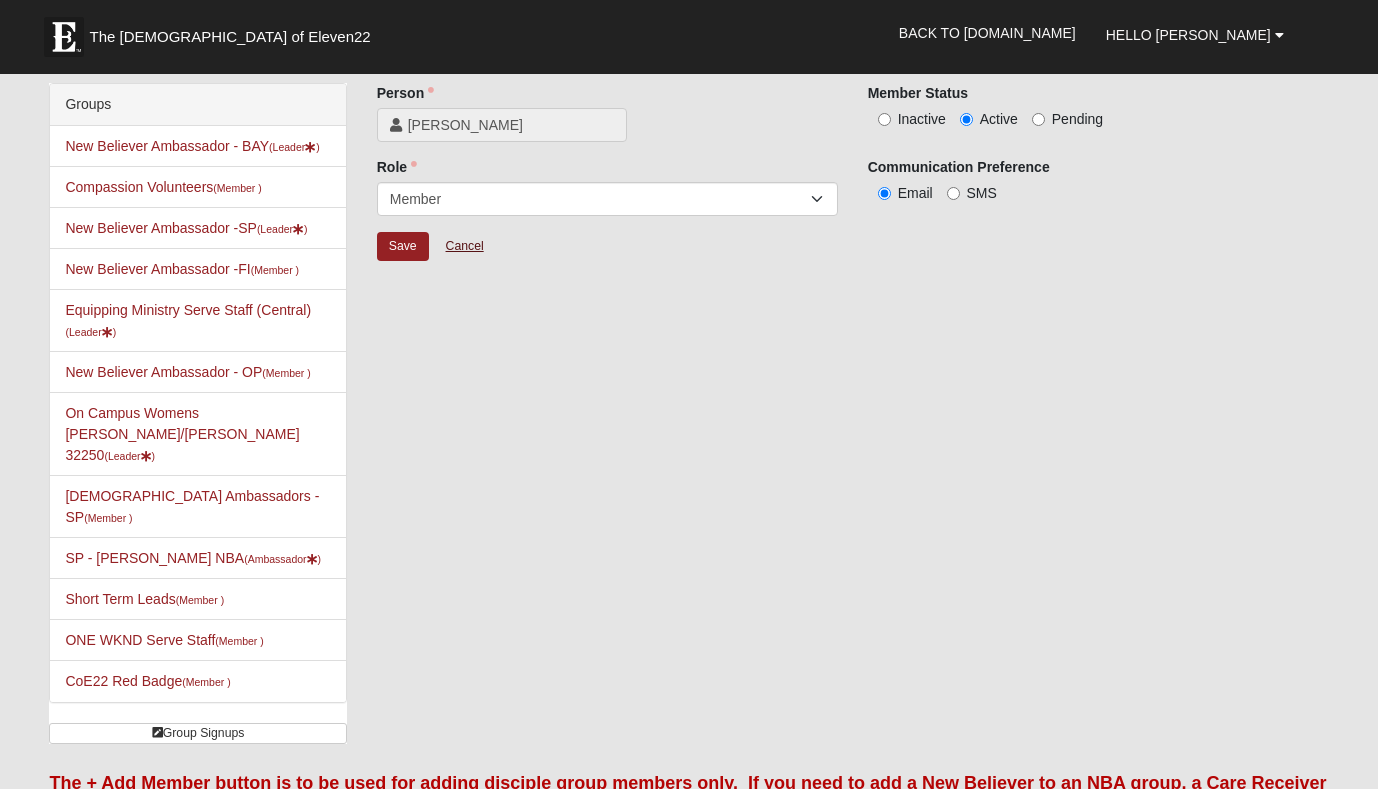 click on "Cancel" at bounding box center [465, 246] 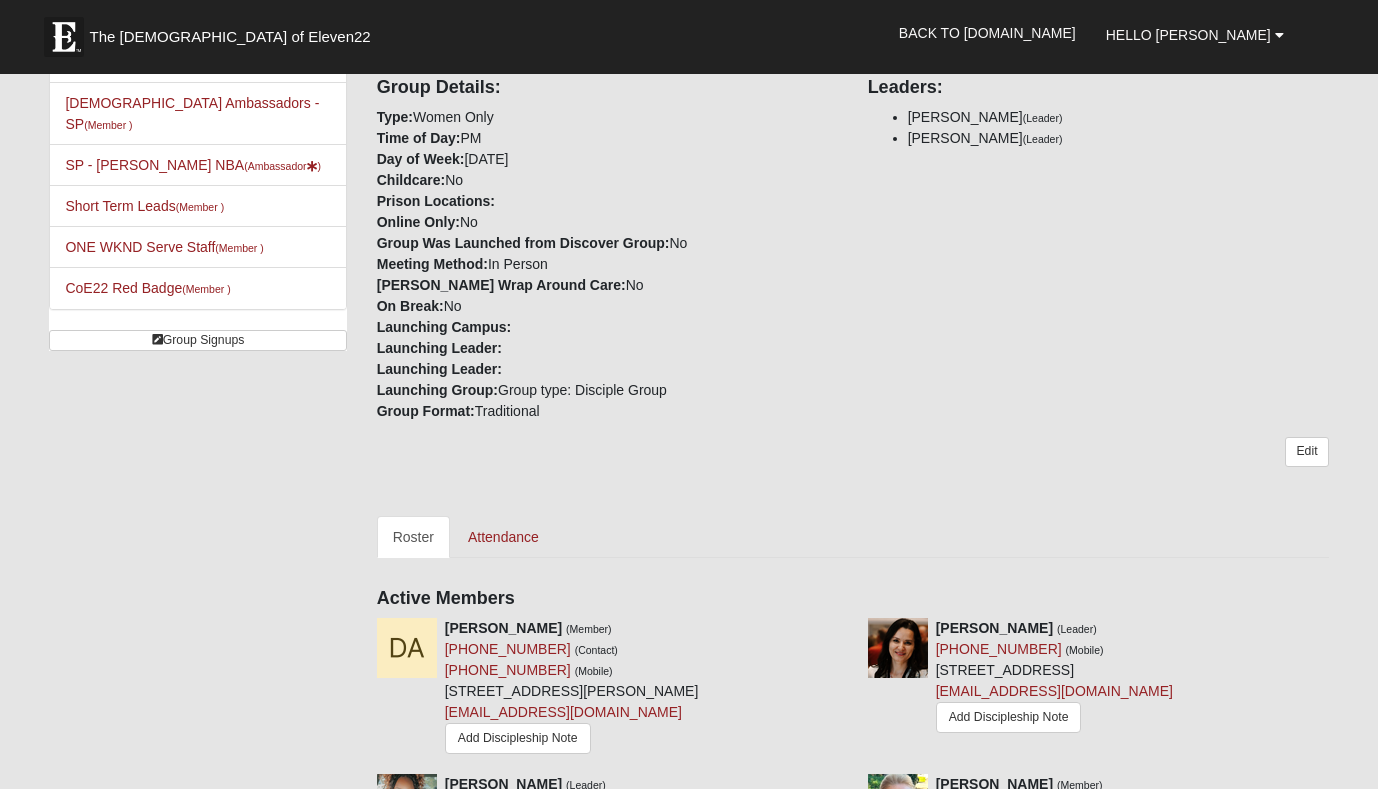 scroll, scrollTop: 392, scrollLeft: 0, axis: vertical 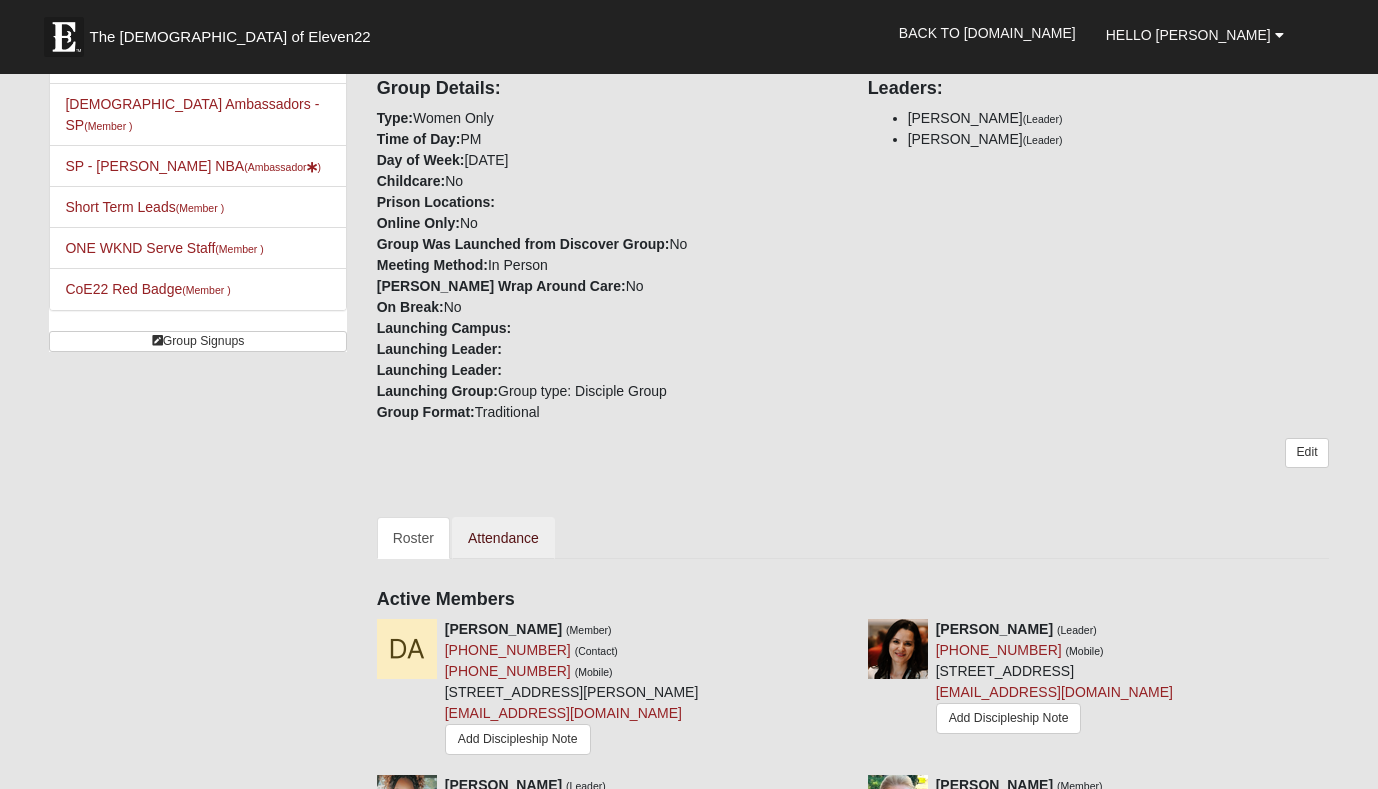 click on "Attendance" at bounding box center [503, 538] 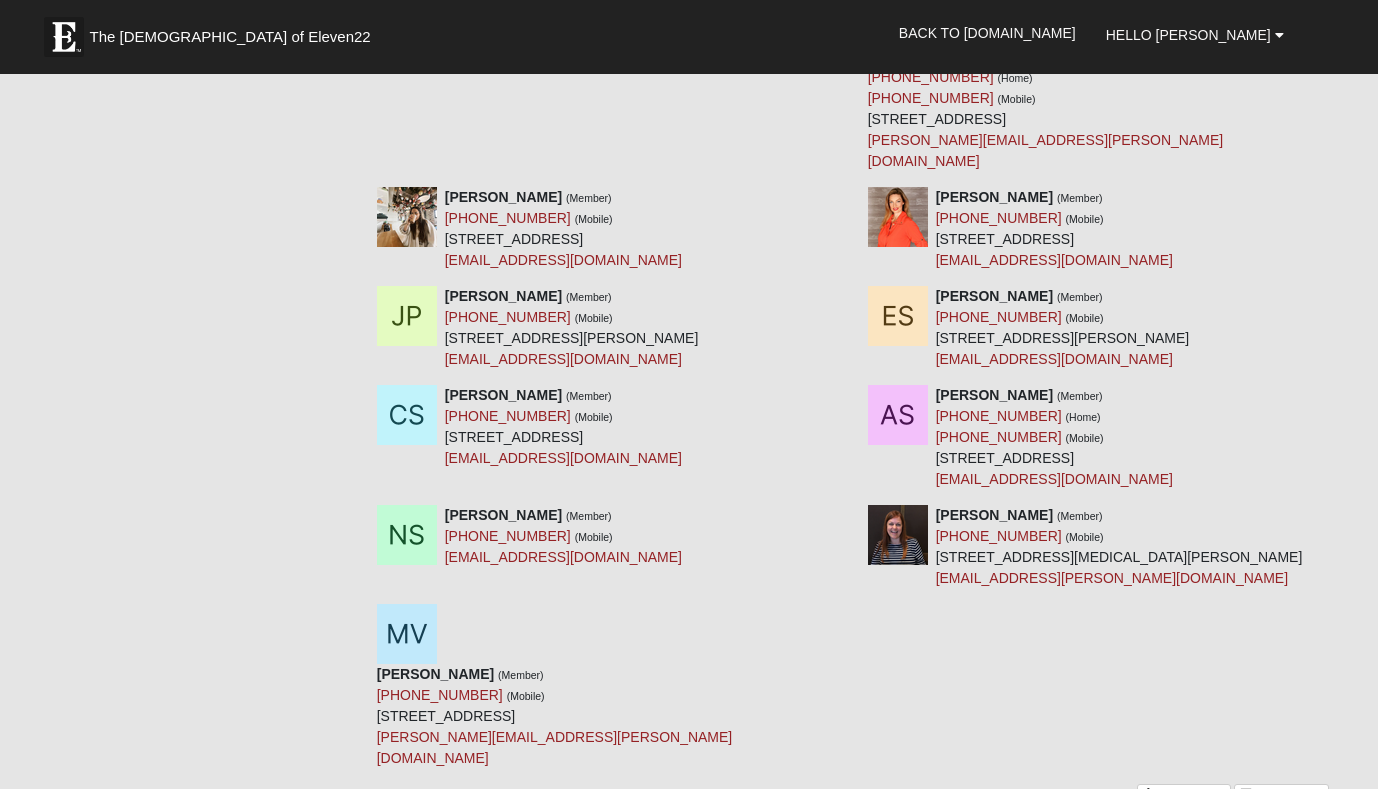 scroll, scrollTop: 3275, scrollLeft: 0, axis: vertical 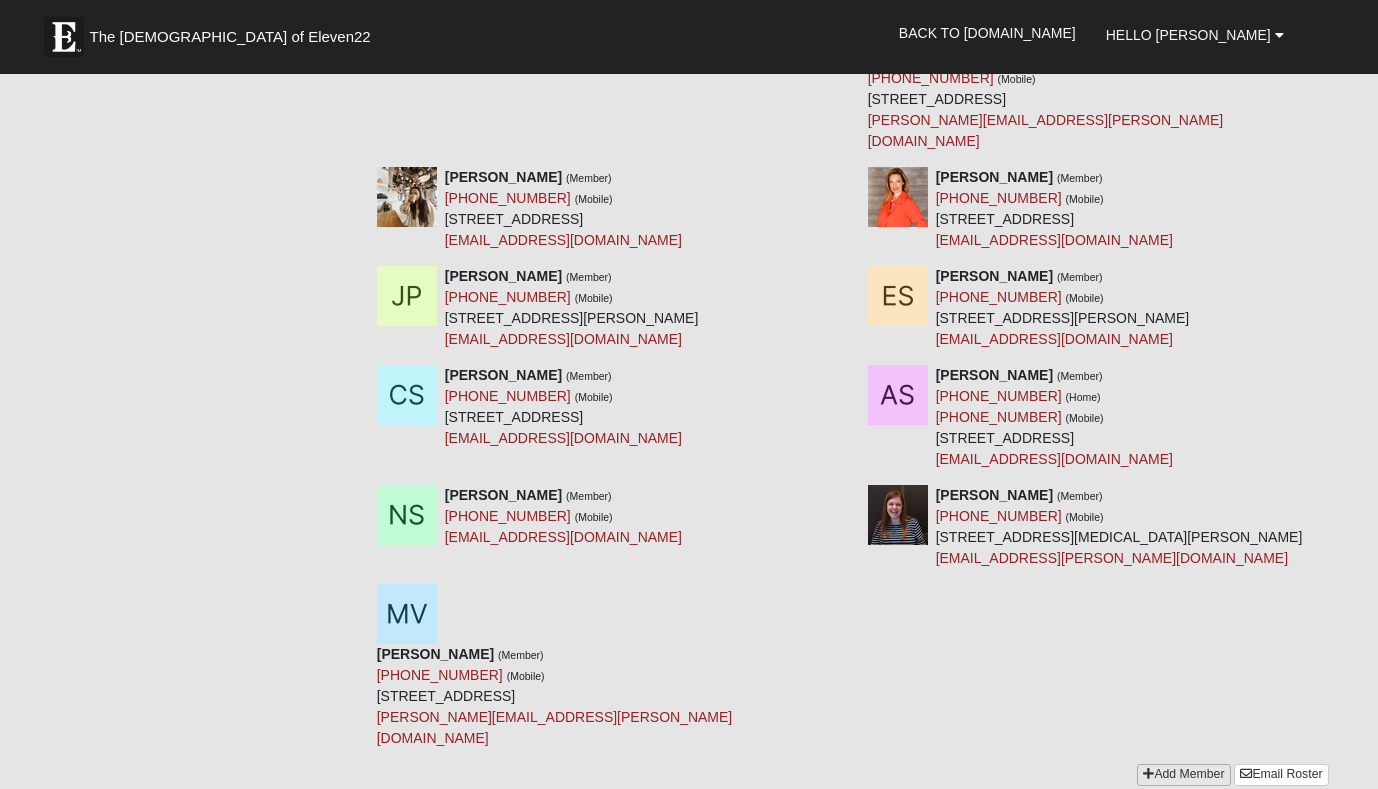 click on "Add Member" at bounding box center [1183, 774] 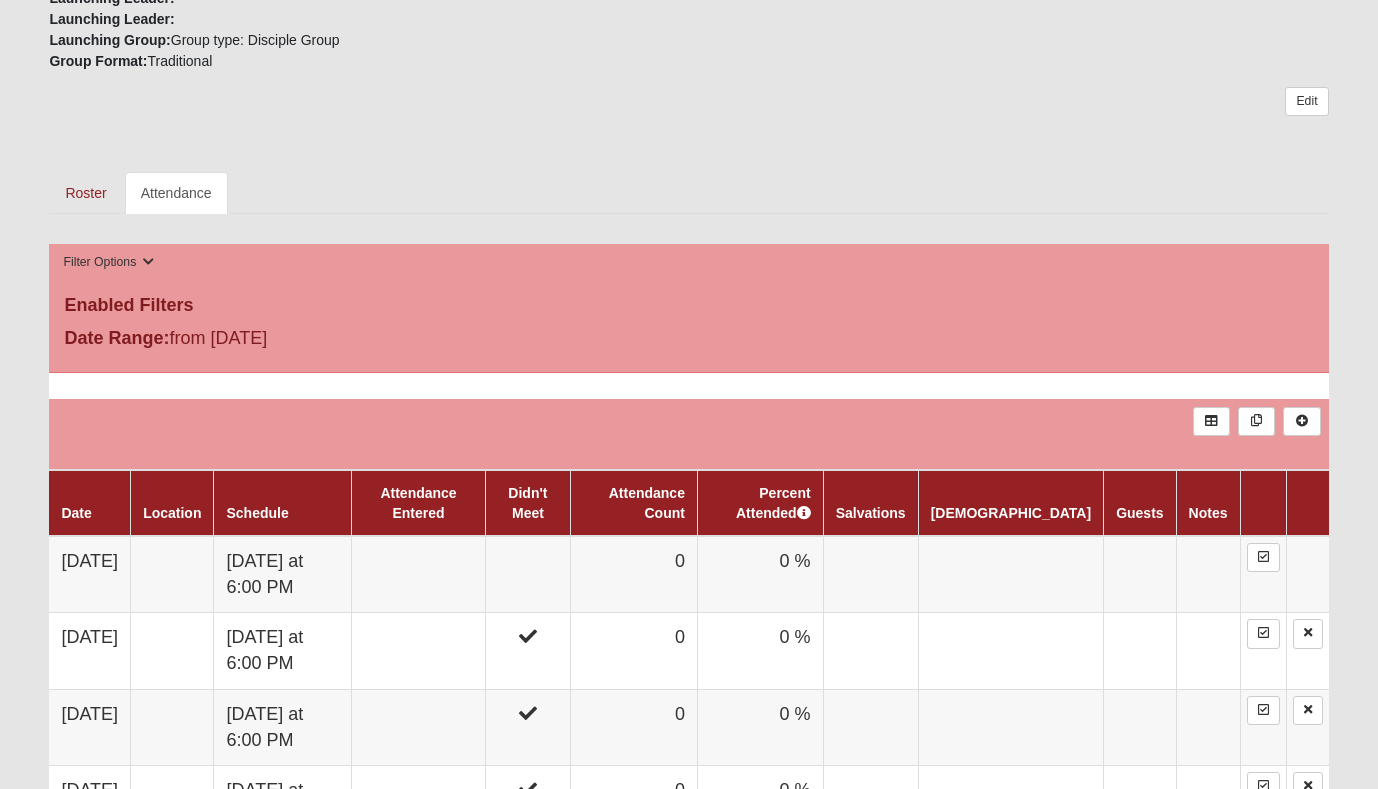 scroll, scrollTop: 830, scrollLeft: 0, axis: vertical 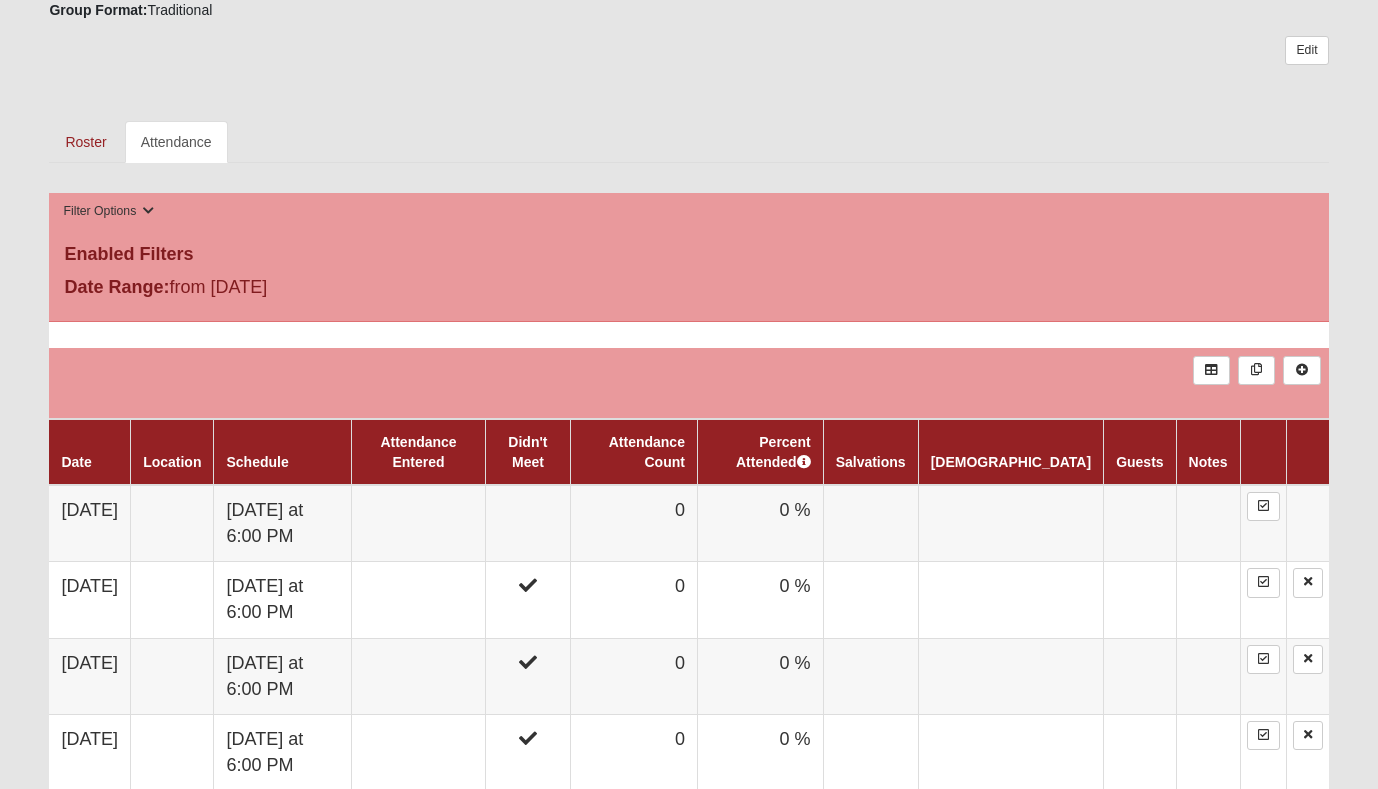 click at bounding box center [1301, 370] 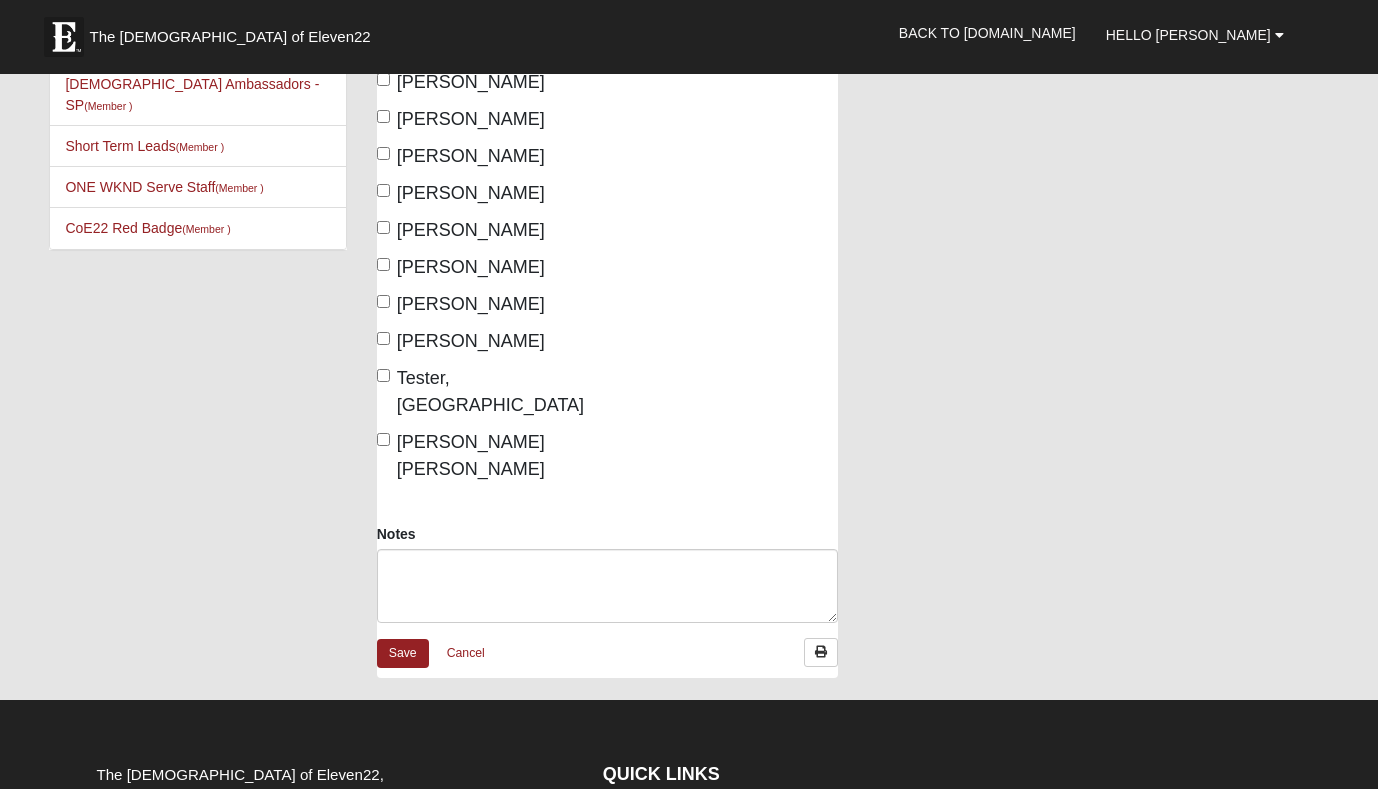 scroll, scrollTop: 459, scrollLeft: 0, axis: vertical 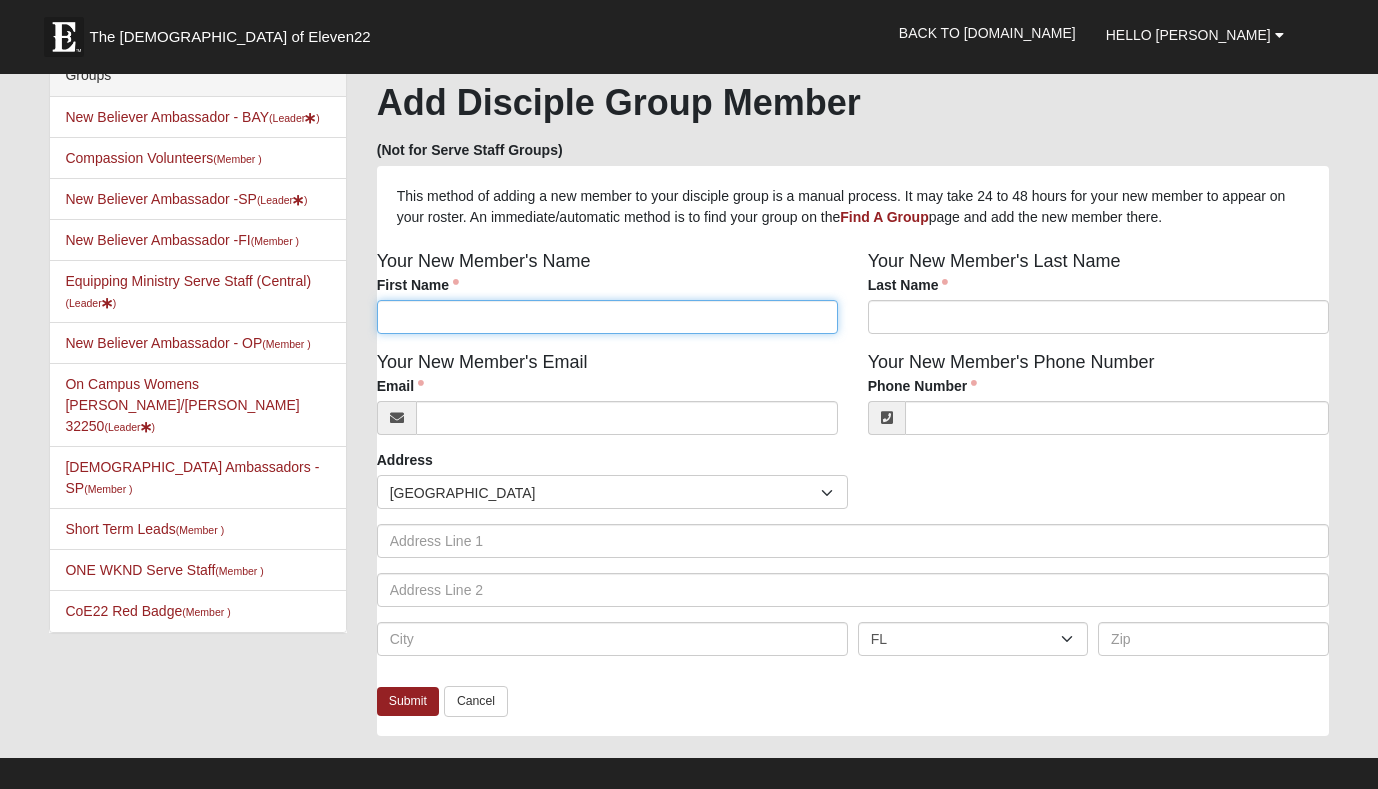 paste on "[PERSON_NAME]" 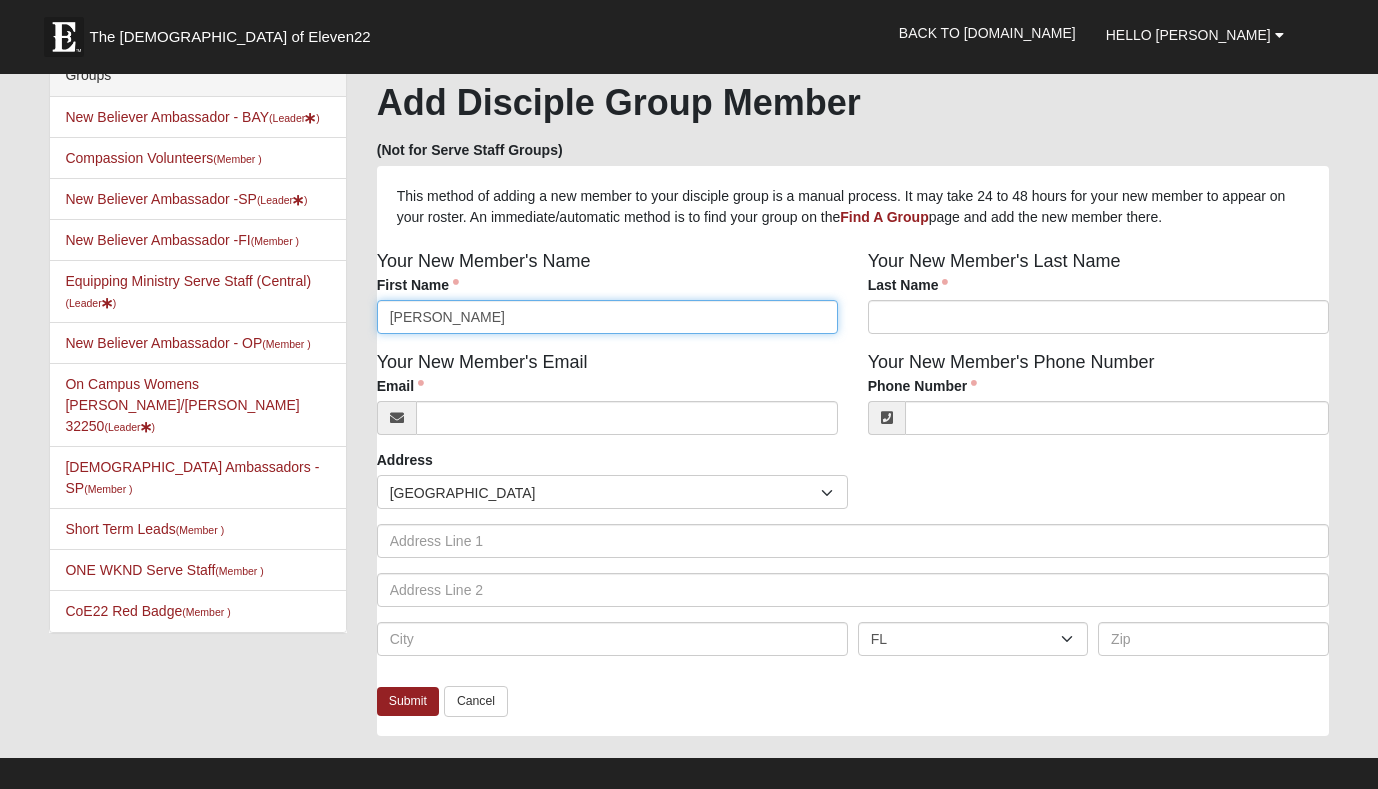 click on "[PERSON_NAME]" at bounding box center (607, 317) 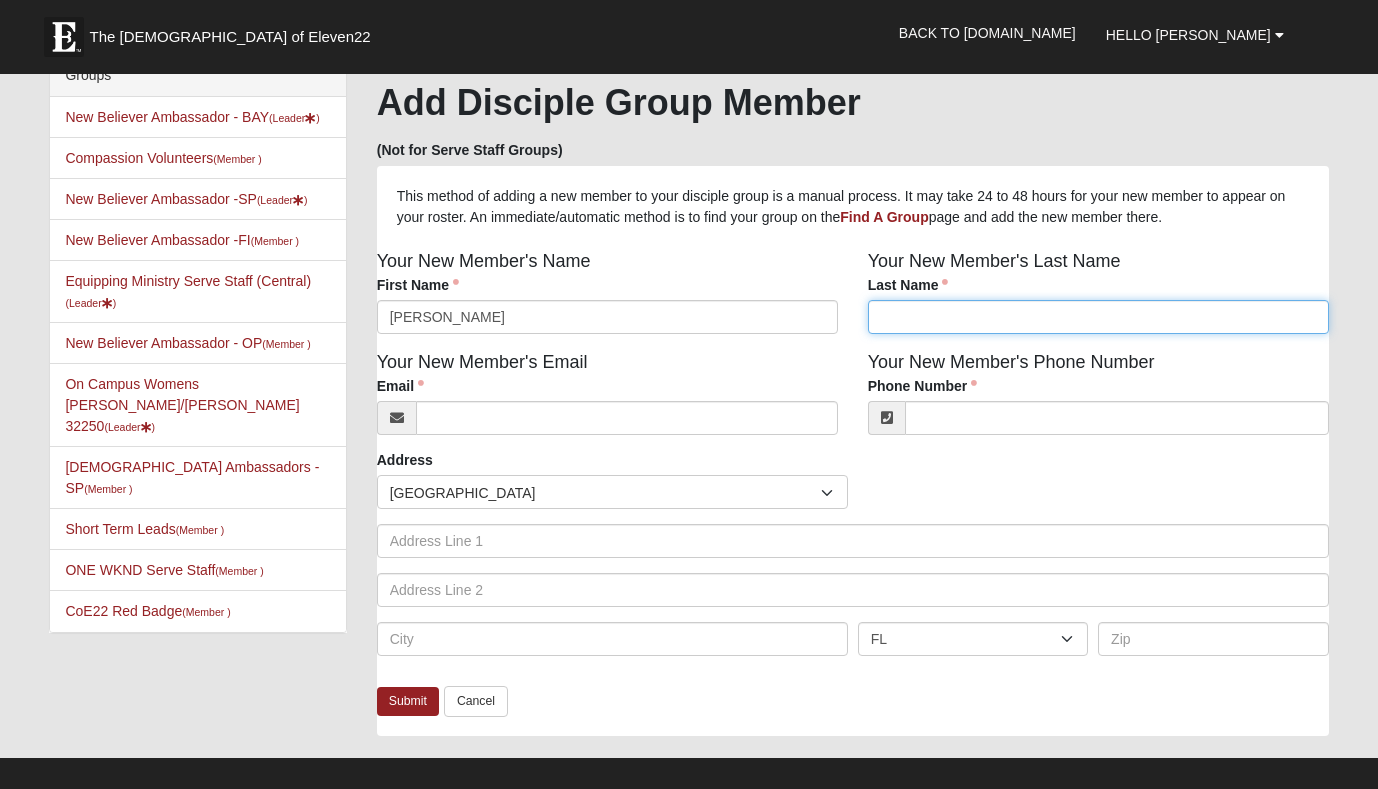 paste on "[PERSON_NAME]" 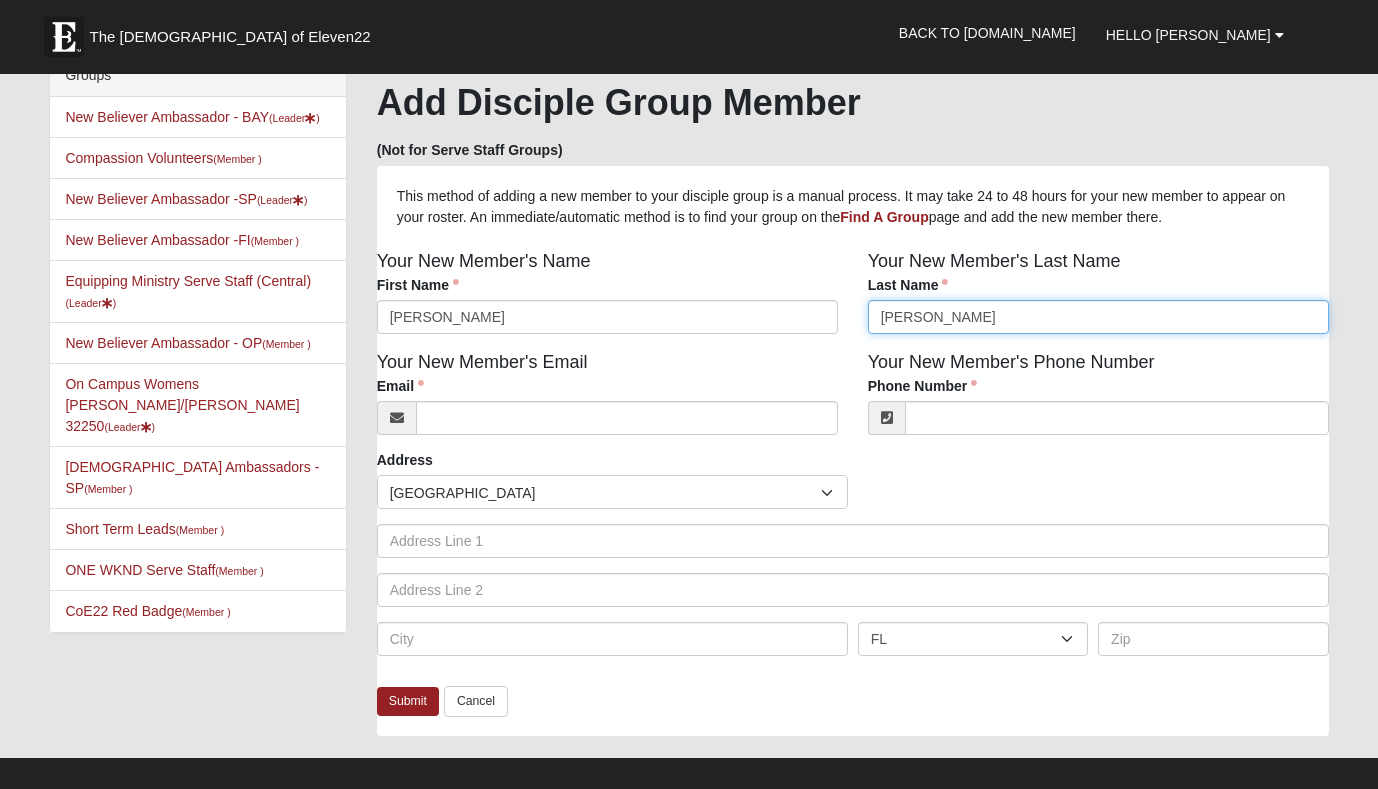 type on "[PERSON_NAME]" 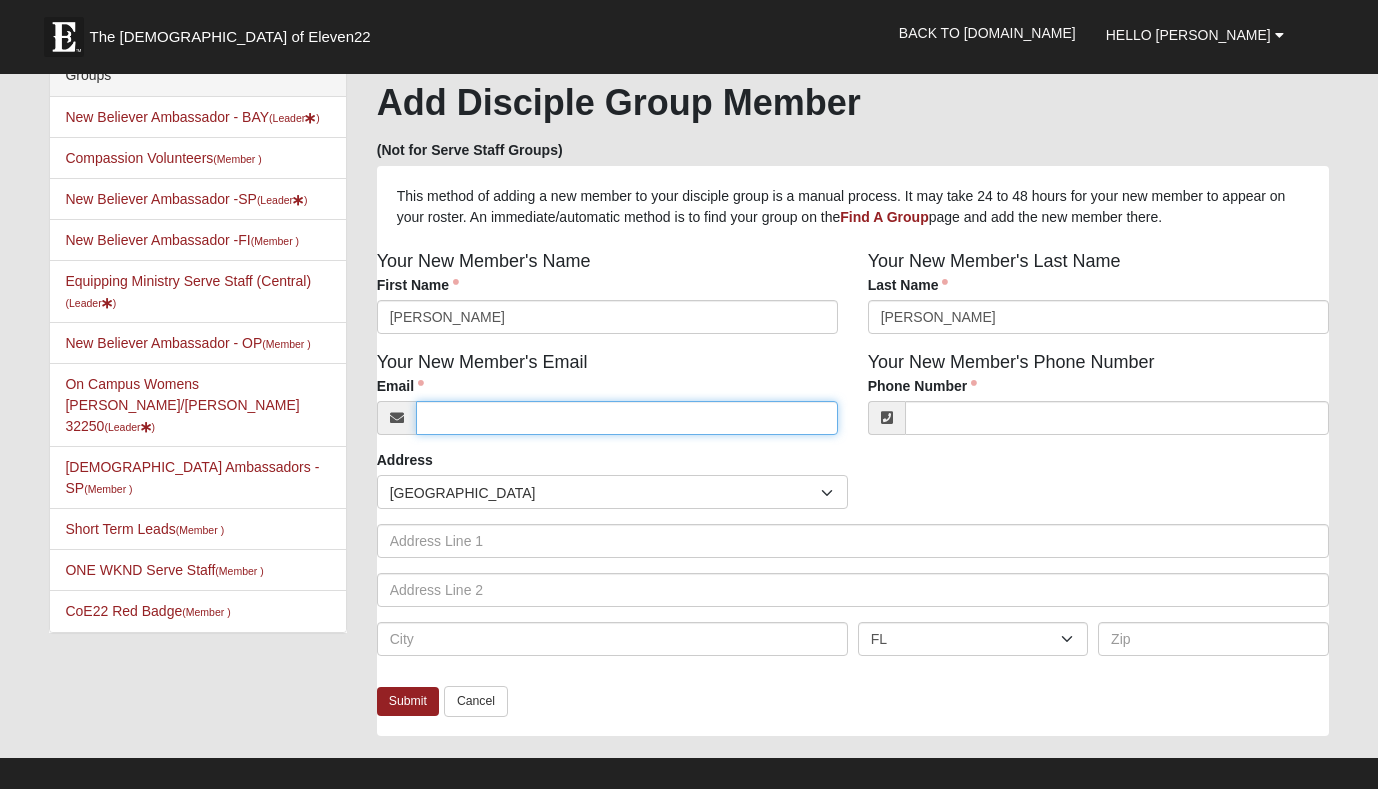 paste on "[EMAIL_ADDRESS][DOMAIN_NAME]" 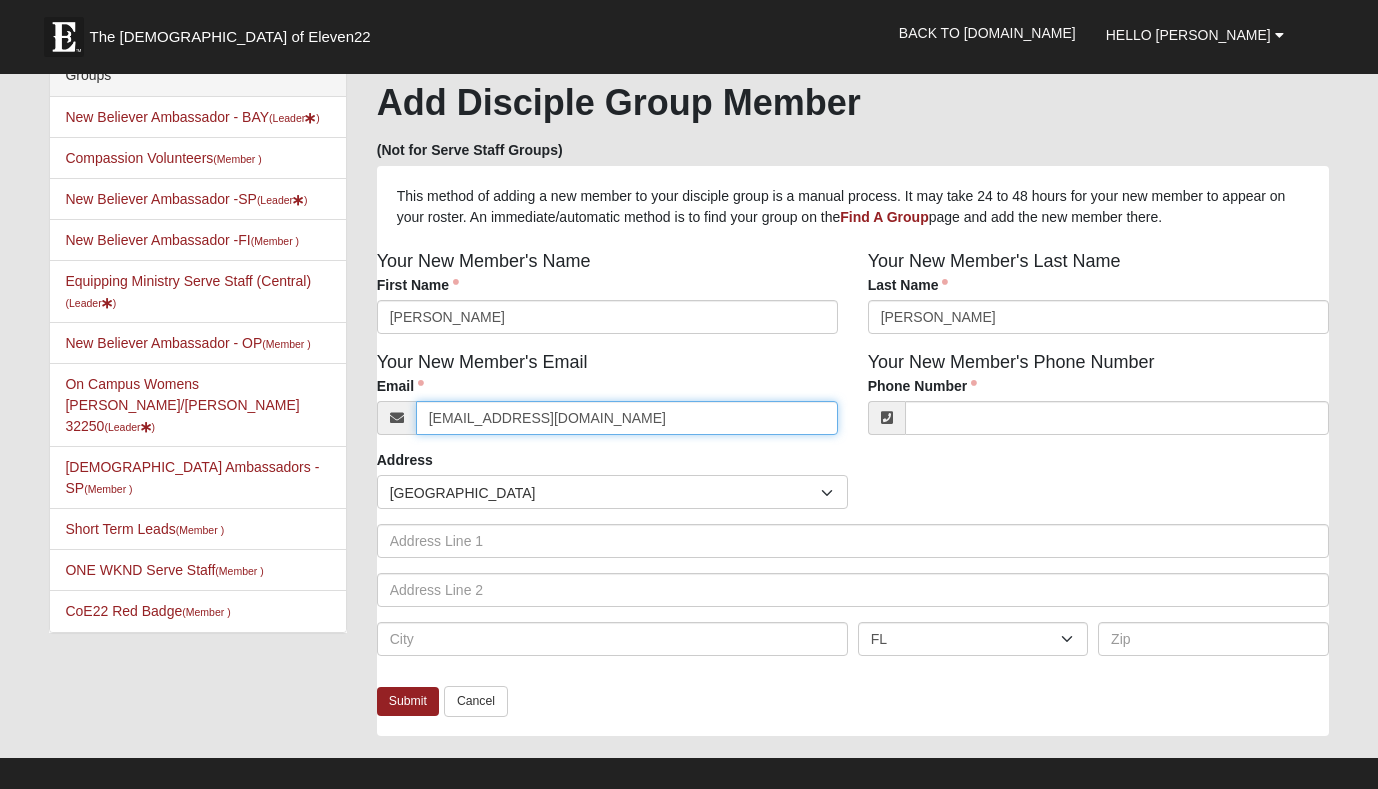 type on "[EMAIL_ADDRESS][DOMAIN_NAME]" 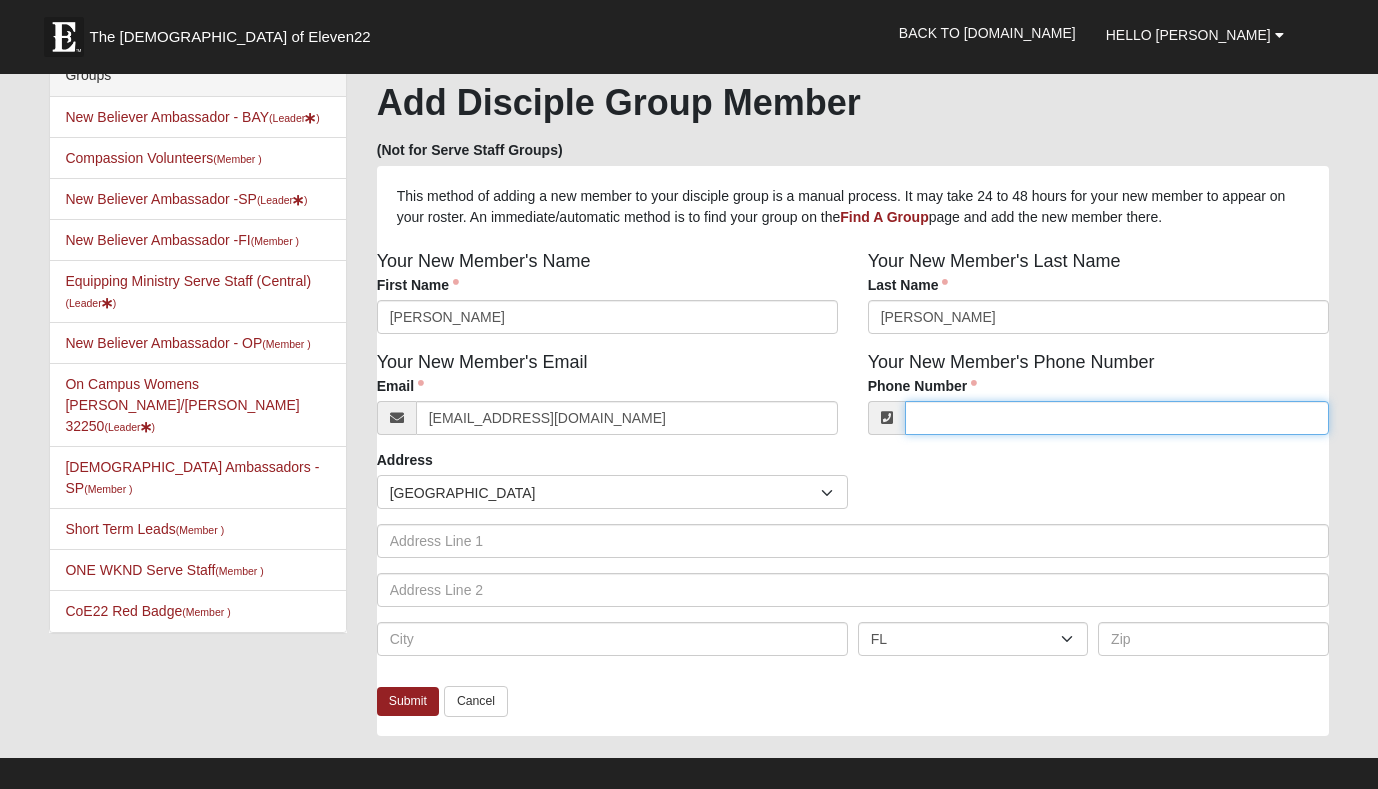 paste on "[PHONE_NUMBER]" 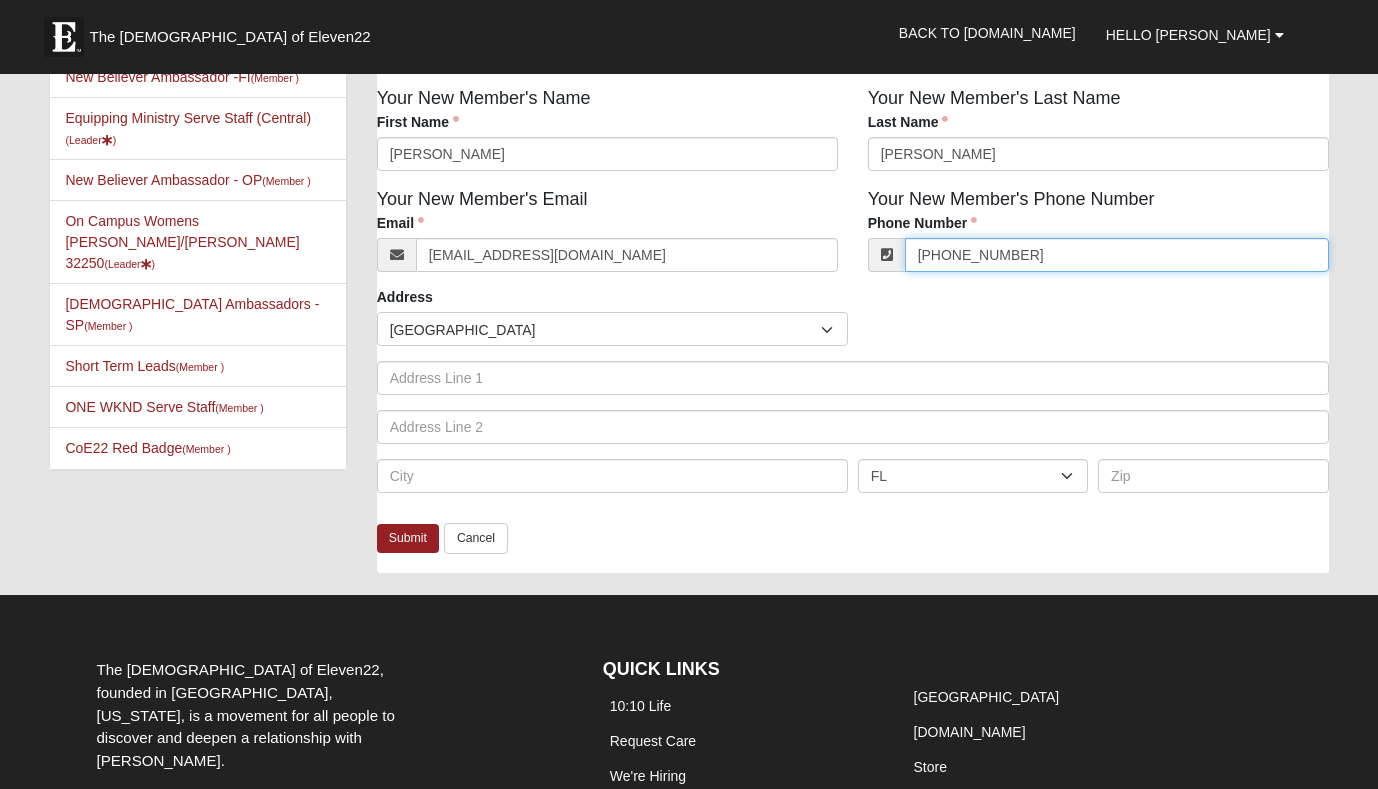 scroll, scrollTop: 201, scrollLeft: 0, axis: vertical 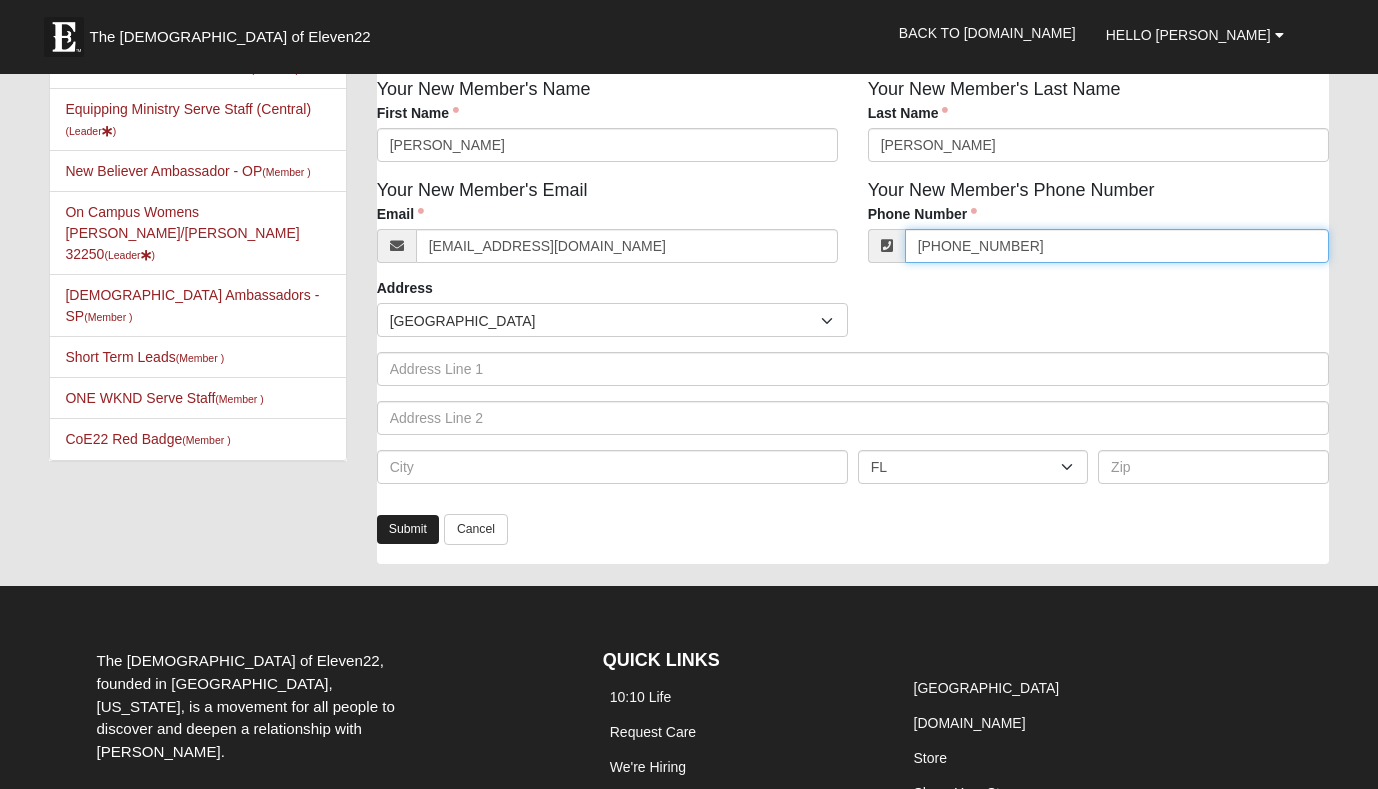 type on "[PHONE_NUMBER]" 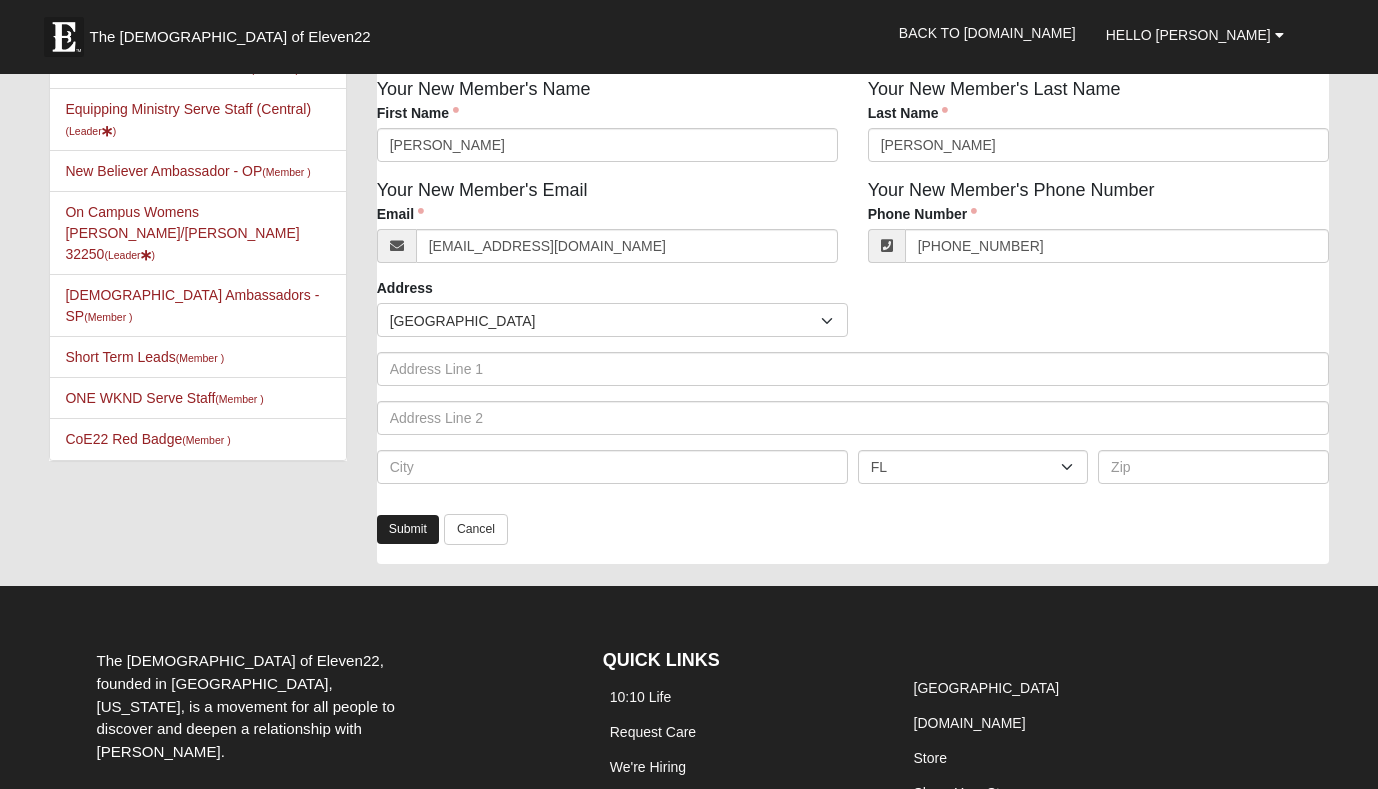 click on "Submit" at bounding box center [408, 529] 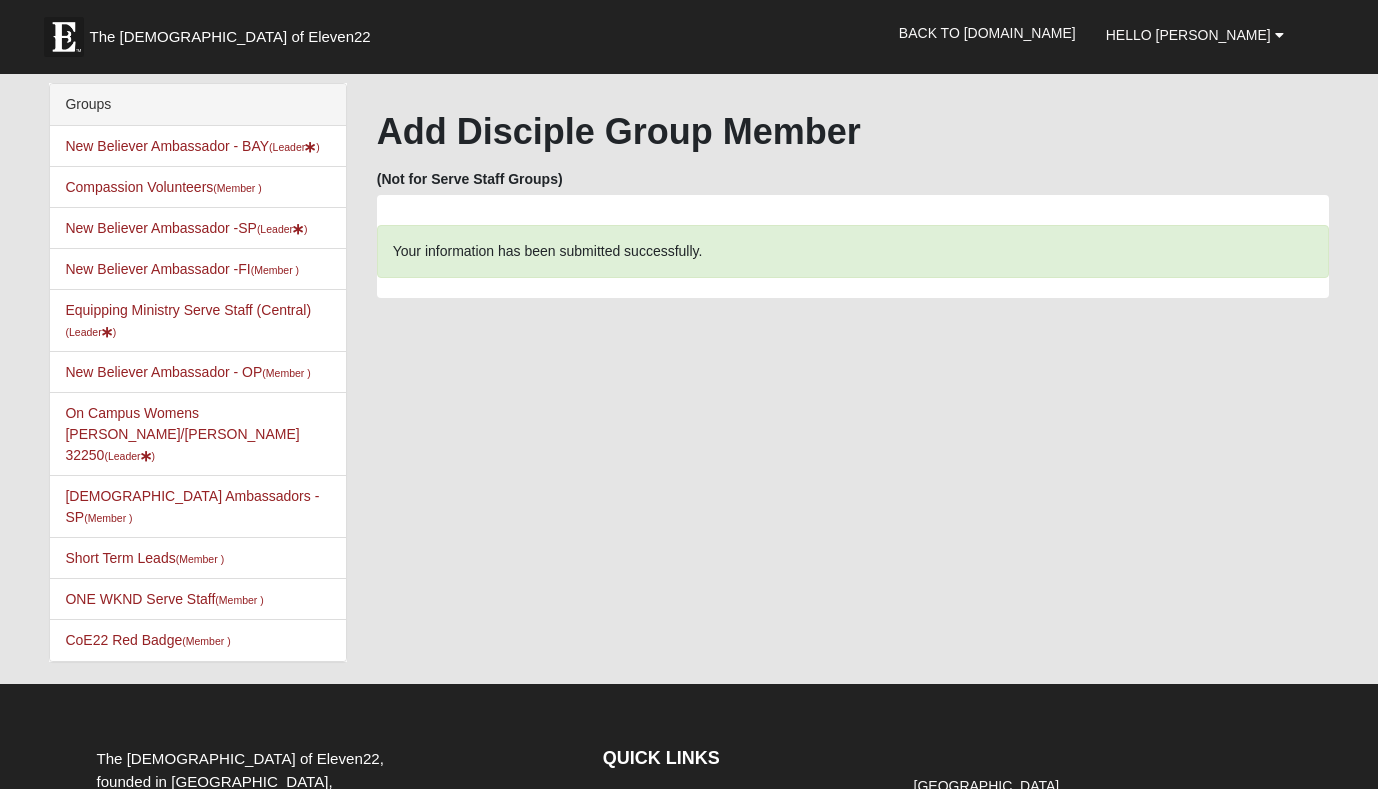 scroll, scrollTop: 0, scrollLeft: 0, axis: both 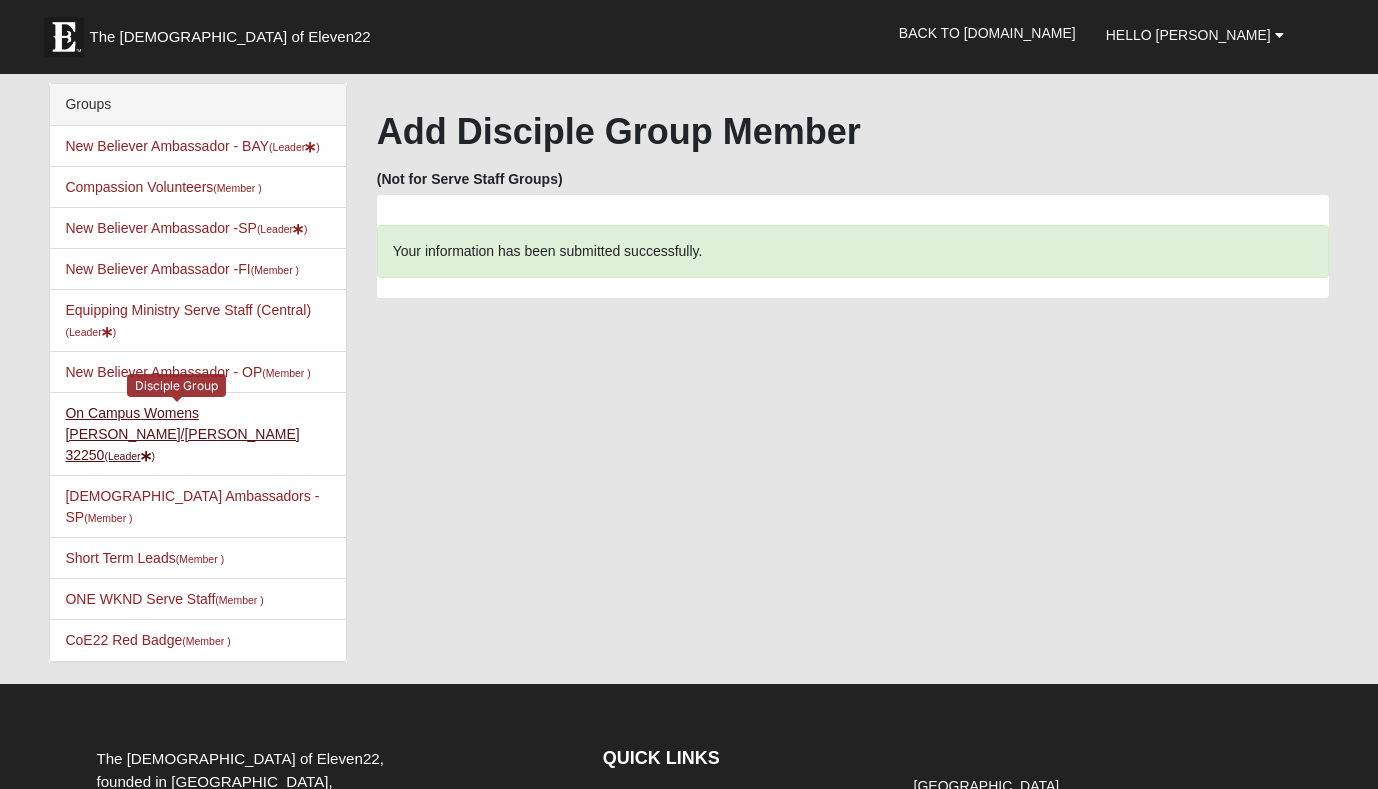 click on "On Campus Womens [PERSON_NAME]/[PERSON_NAME] 32250  (Leader
)" at bounding box center [182, 434] 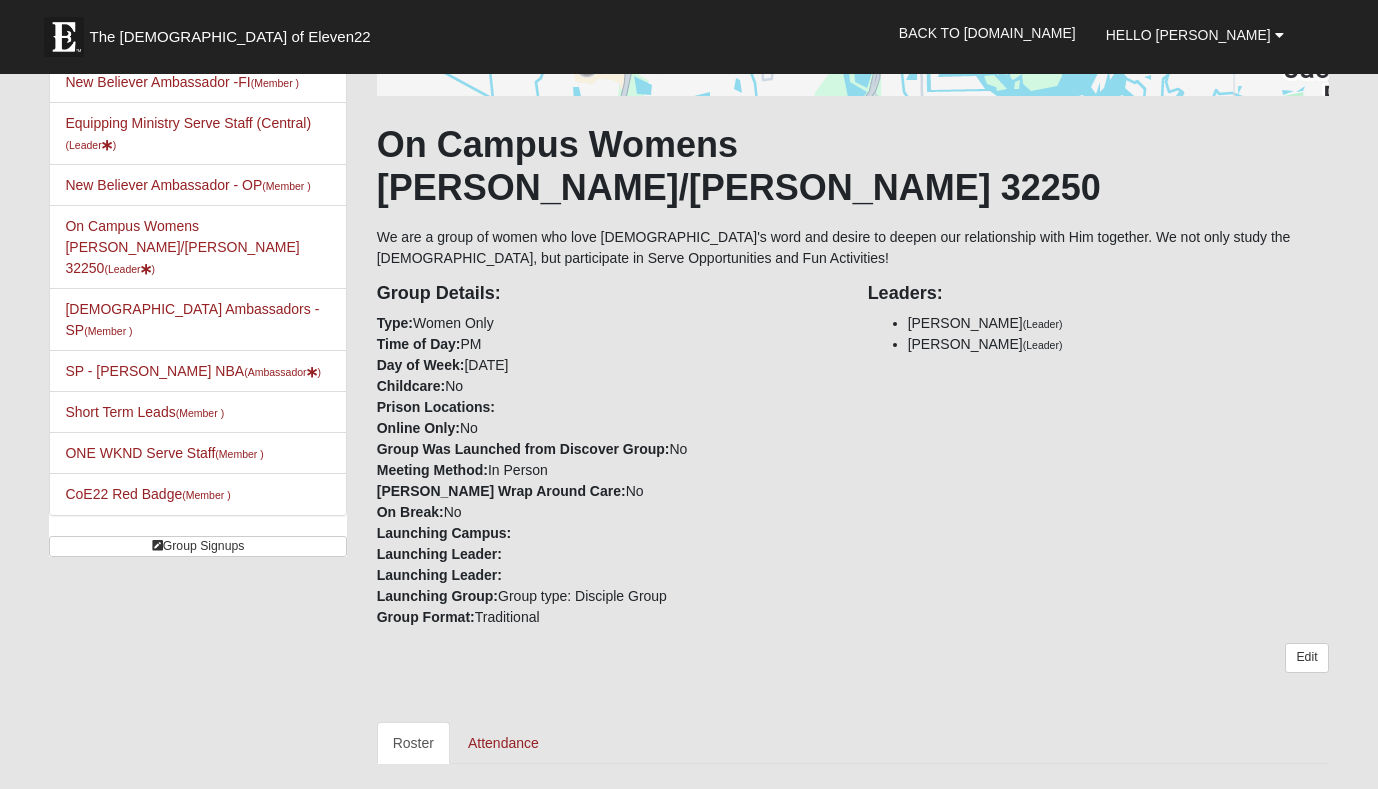 scroll, scrollTop: 197, scrollLeft: 0, axis: vertical 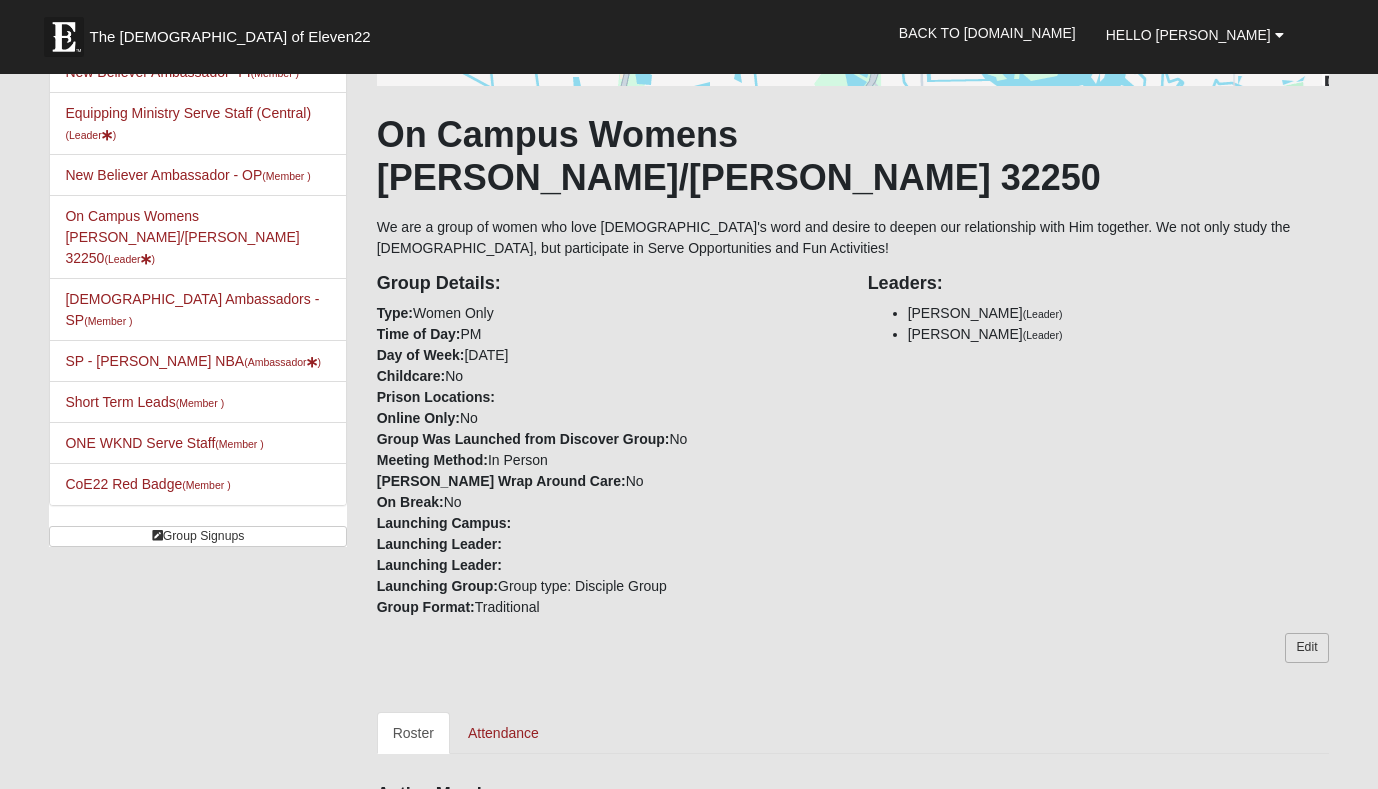click on "Edit" at bounding box center [1306, 647] 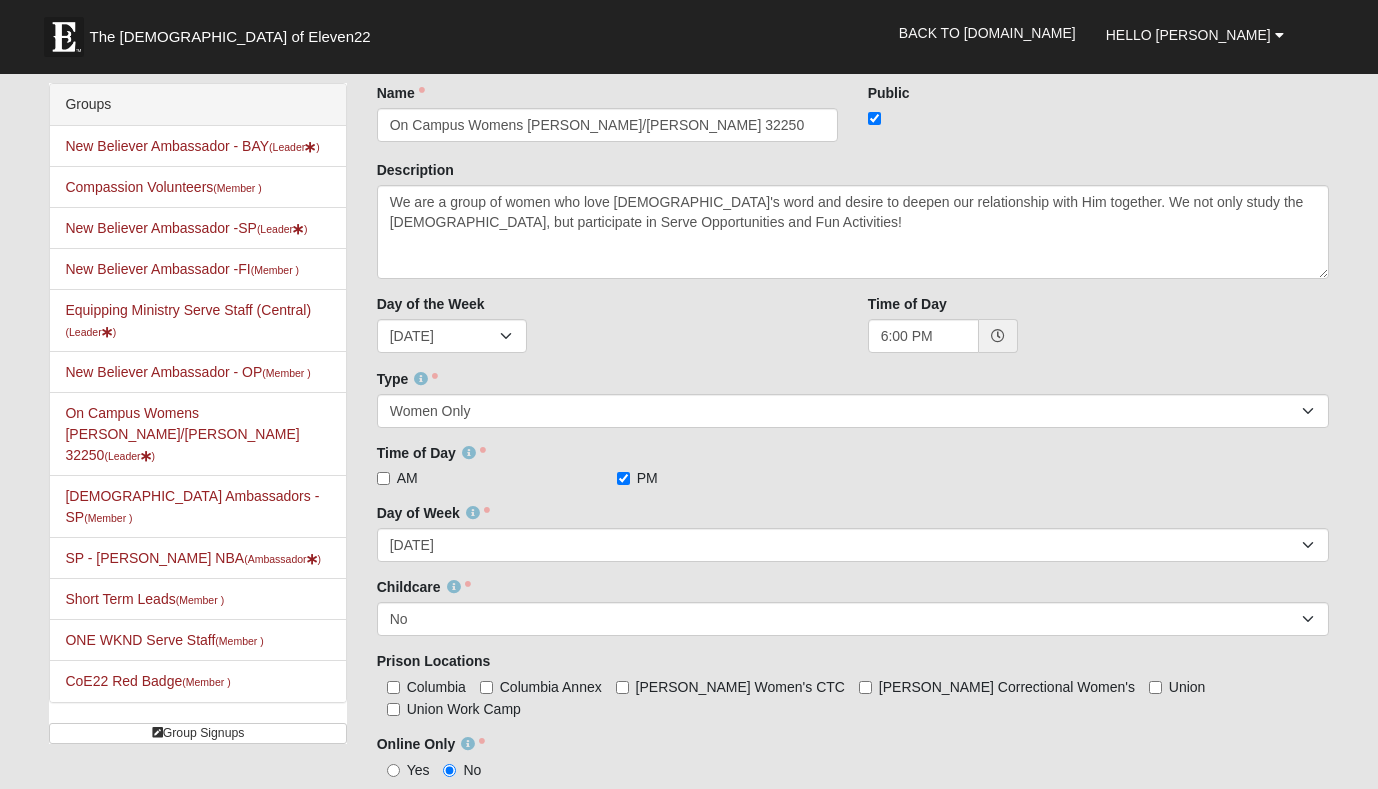 scroll, scrollTop: 0, scrollLeft: 0, axis: both 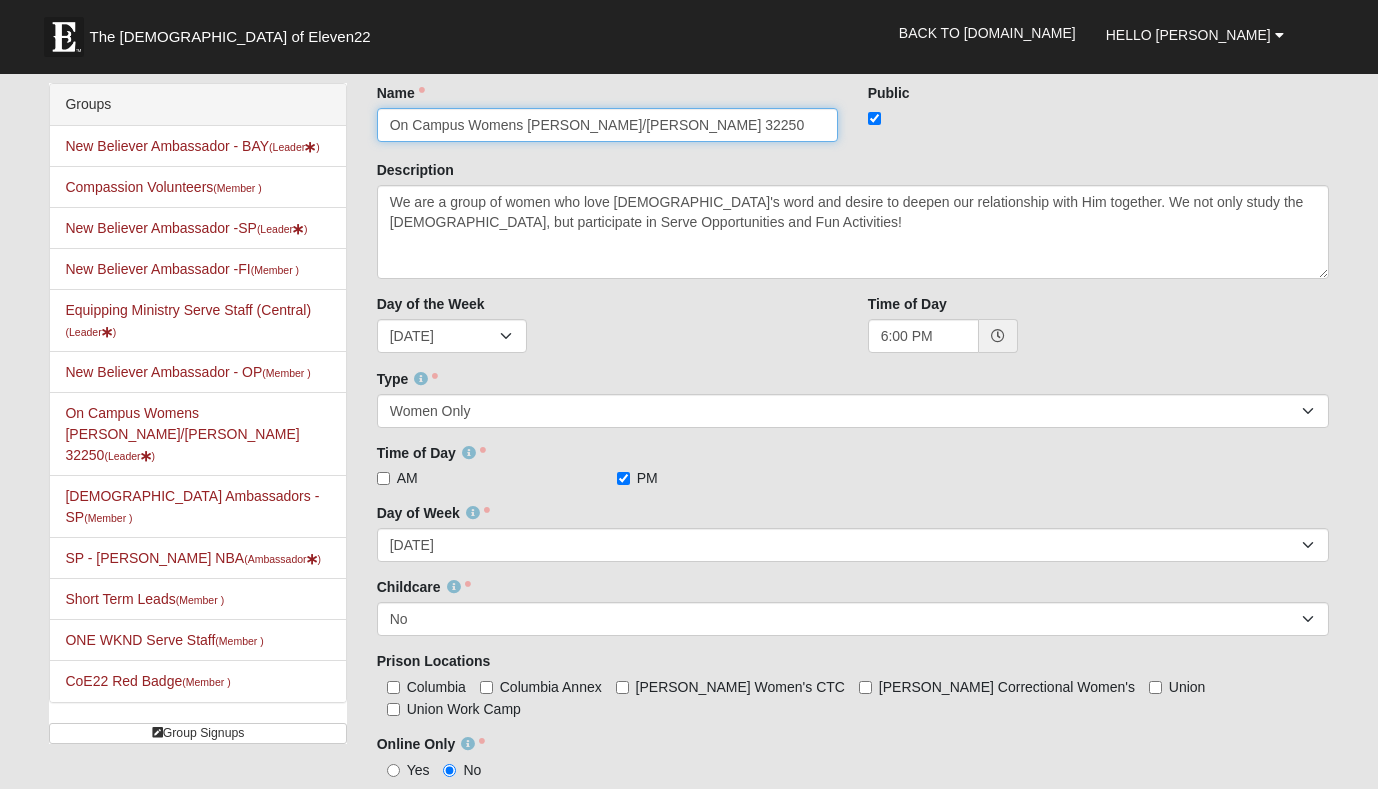 click on "On Campus Womens [PERSON_NAME]/[PERSON_NAME] 32250" at bounding box center [607, 125] 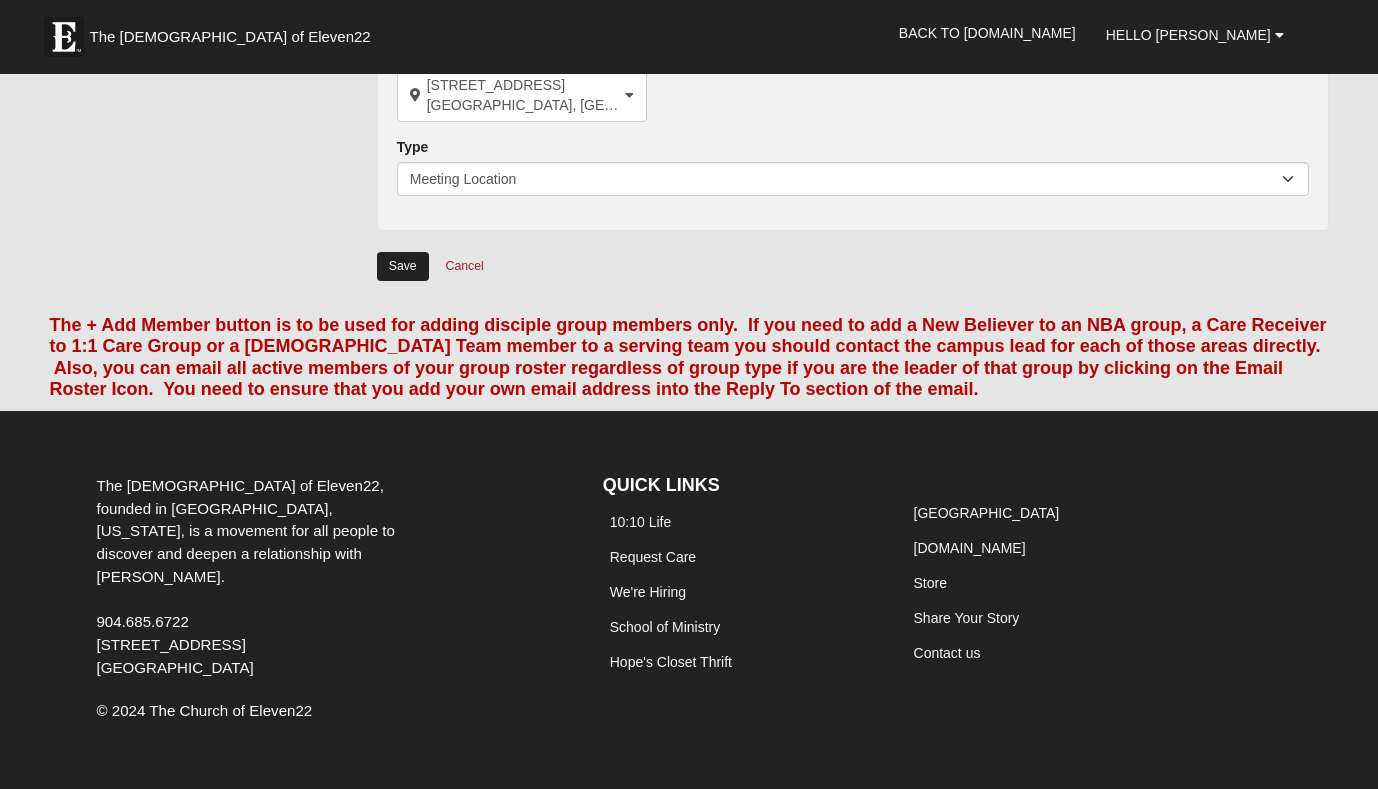 scroll, scrollTop: 1445, scrollLeft: 0, axis: vertical 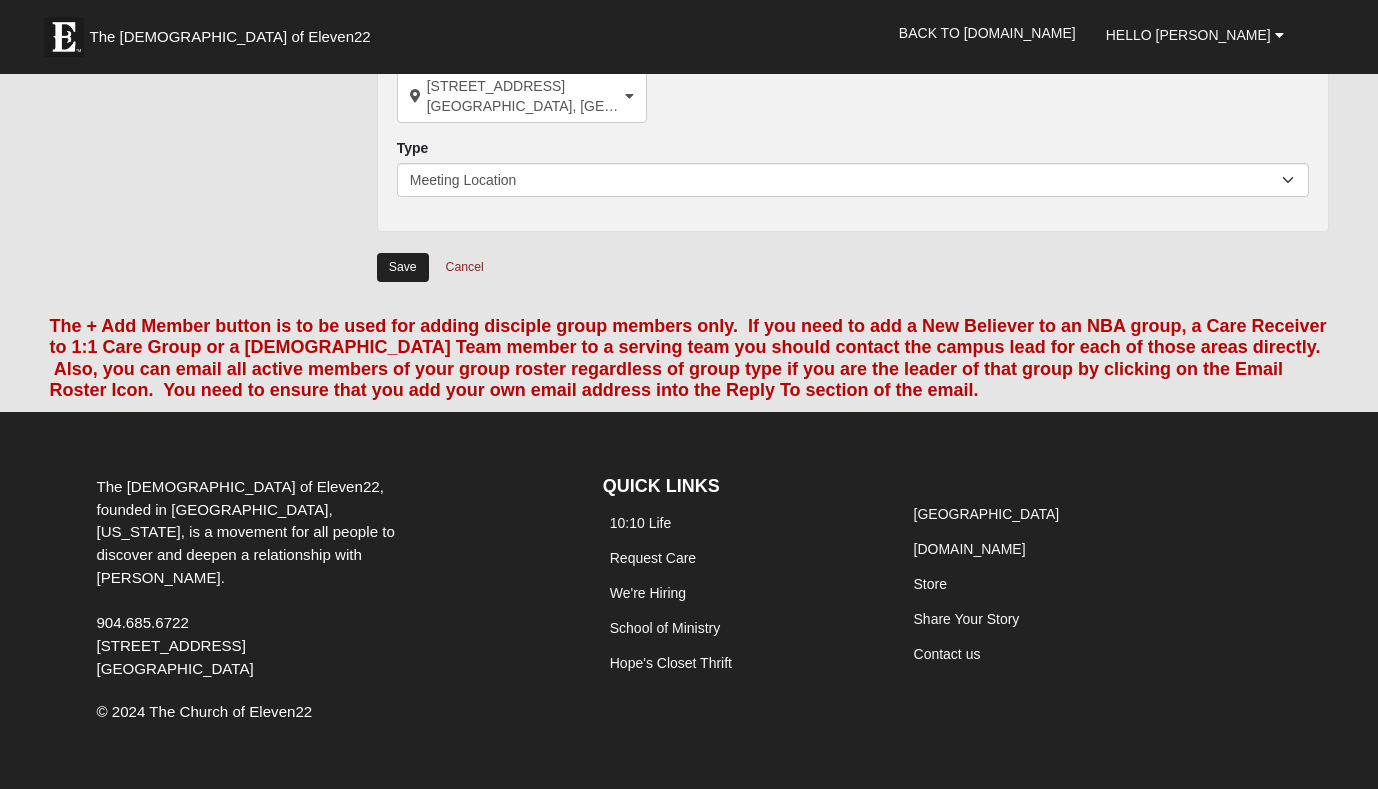type on "On Campus Womens Antoine/Gulshat 32250" 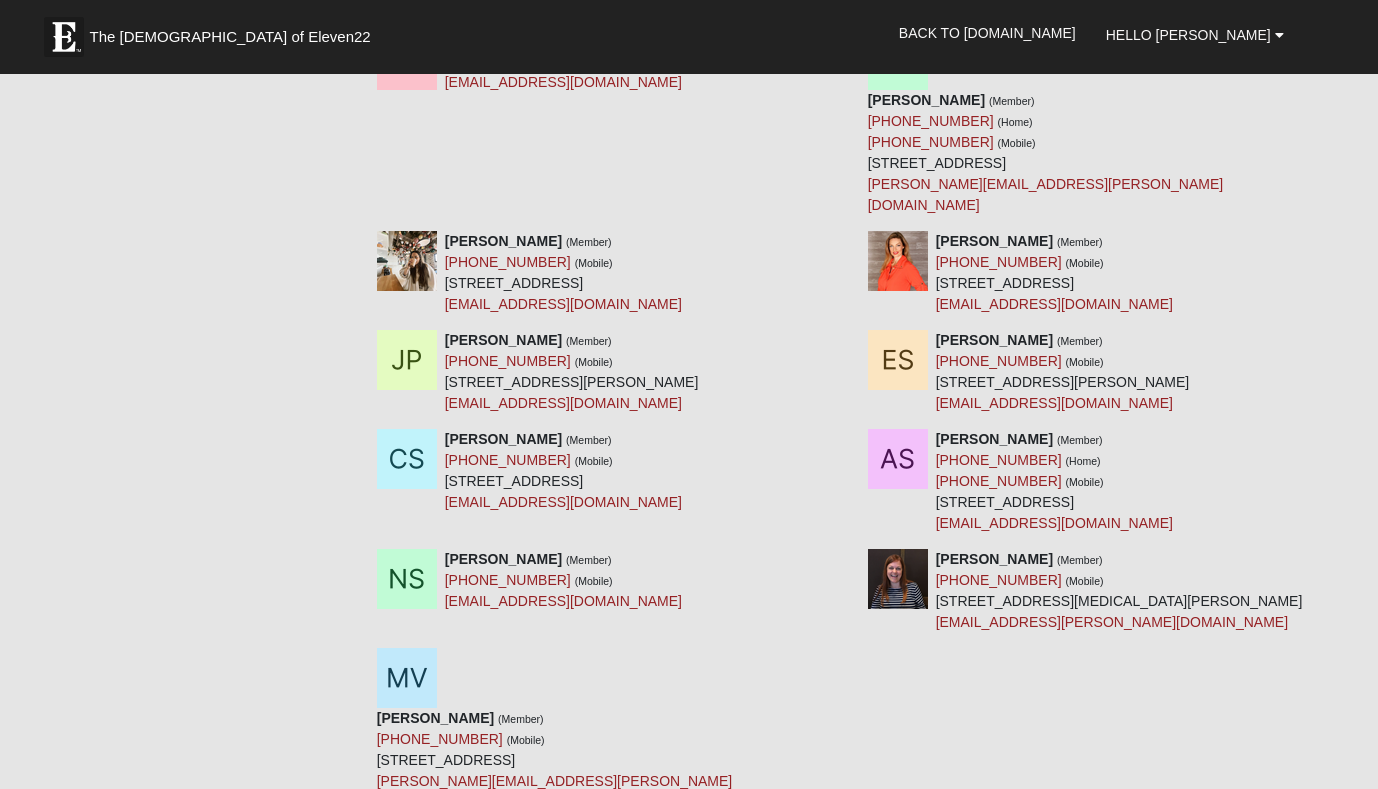 scroll, scrollTop: 3140, scrollLeft: 0, axis: vertical 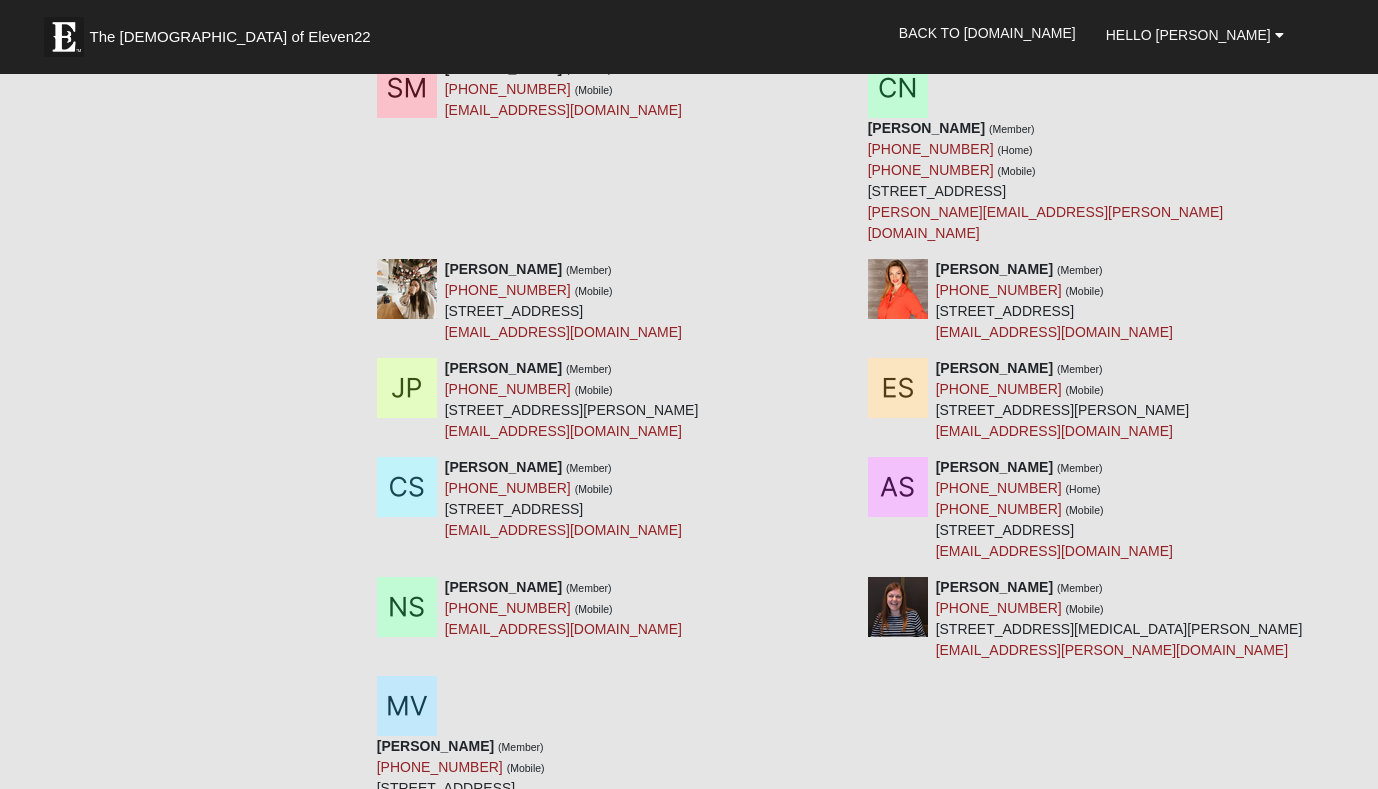 click on "Add Member" at bounding box center [1183, 866] 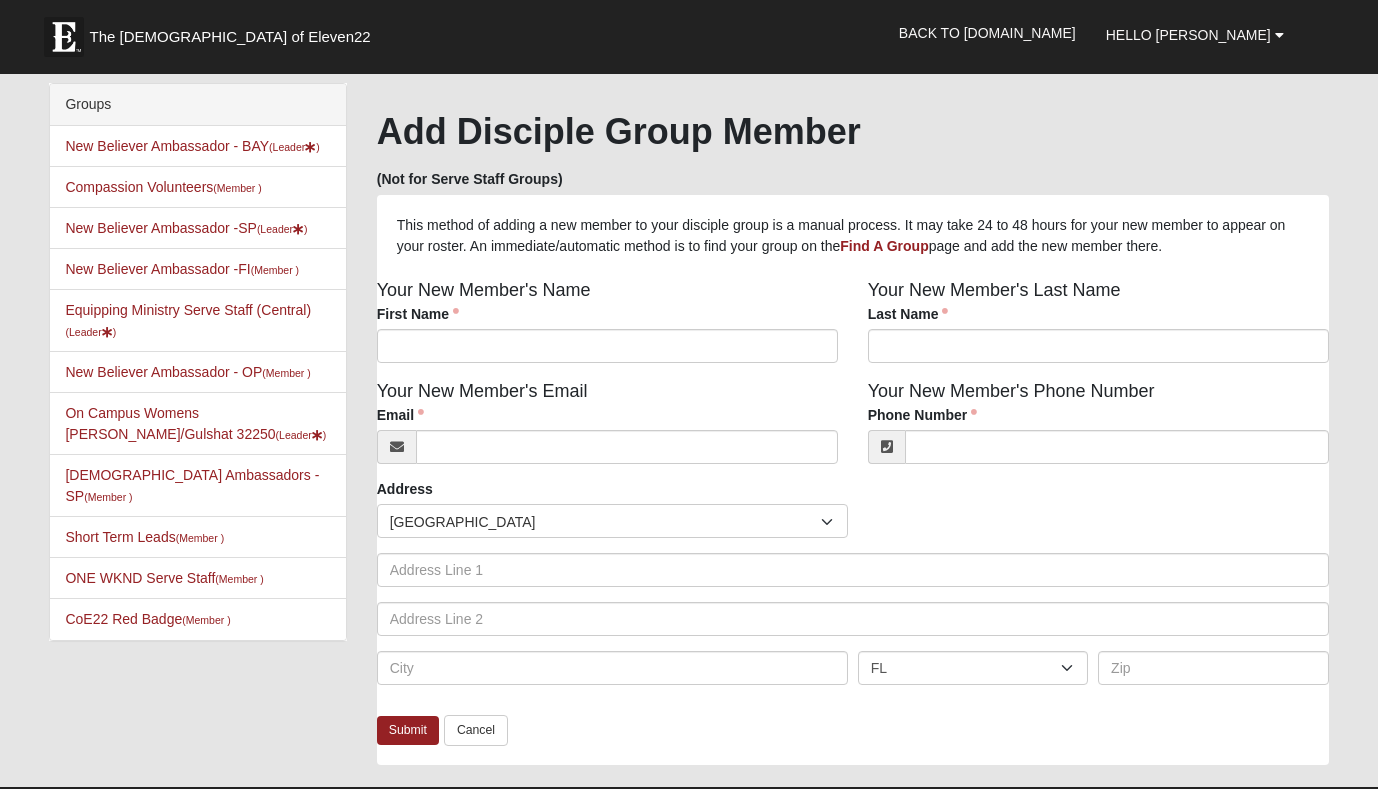 scroll, scrollTop: 0, scrollLeft: 0, axis: both 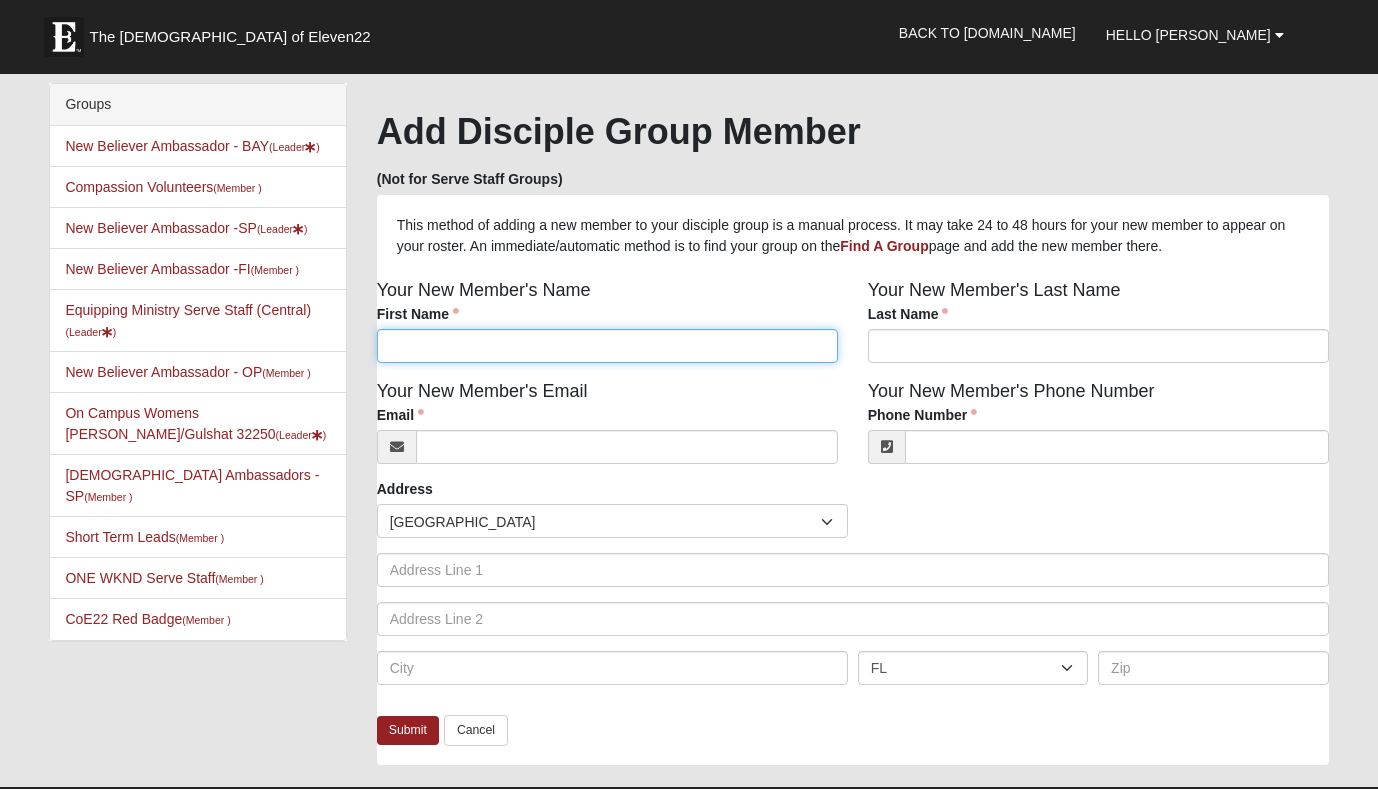 paste on "Caprice" 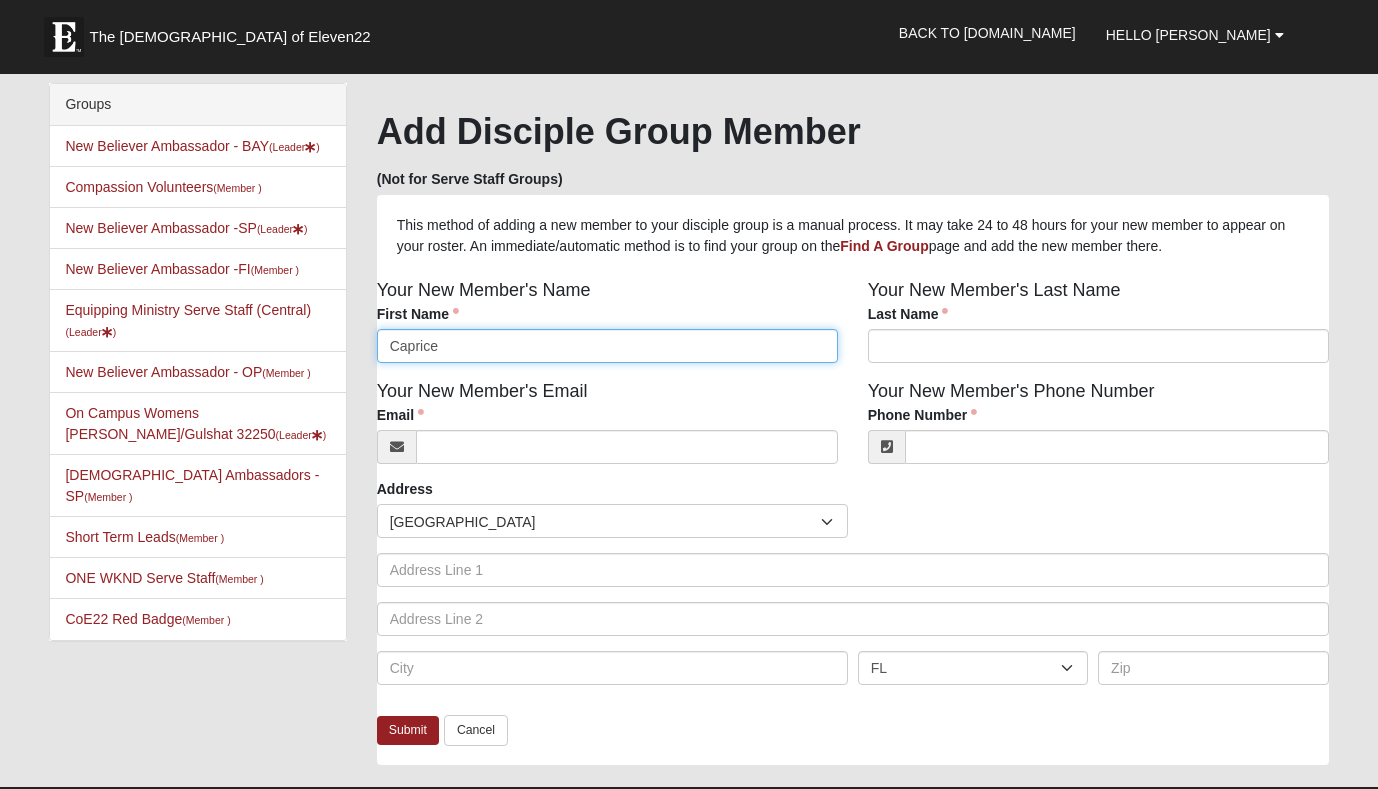 type on "Caprice" 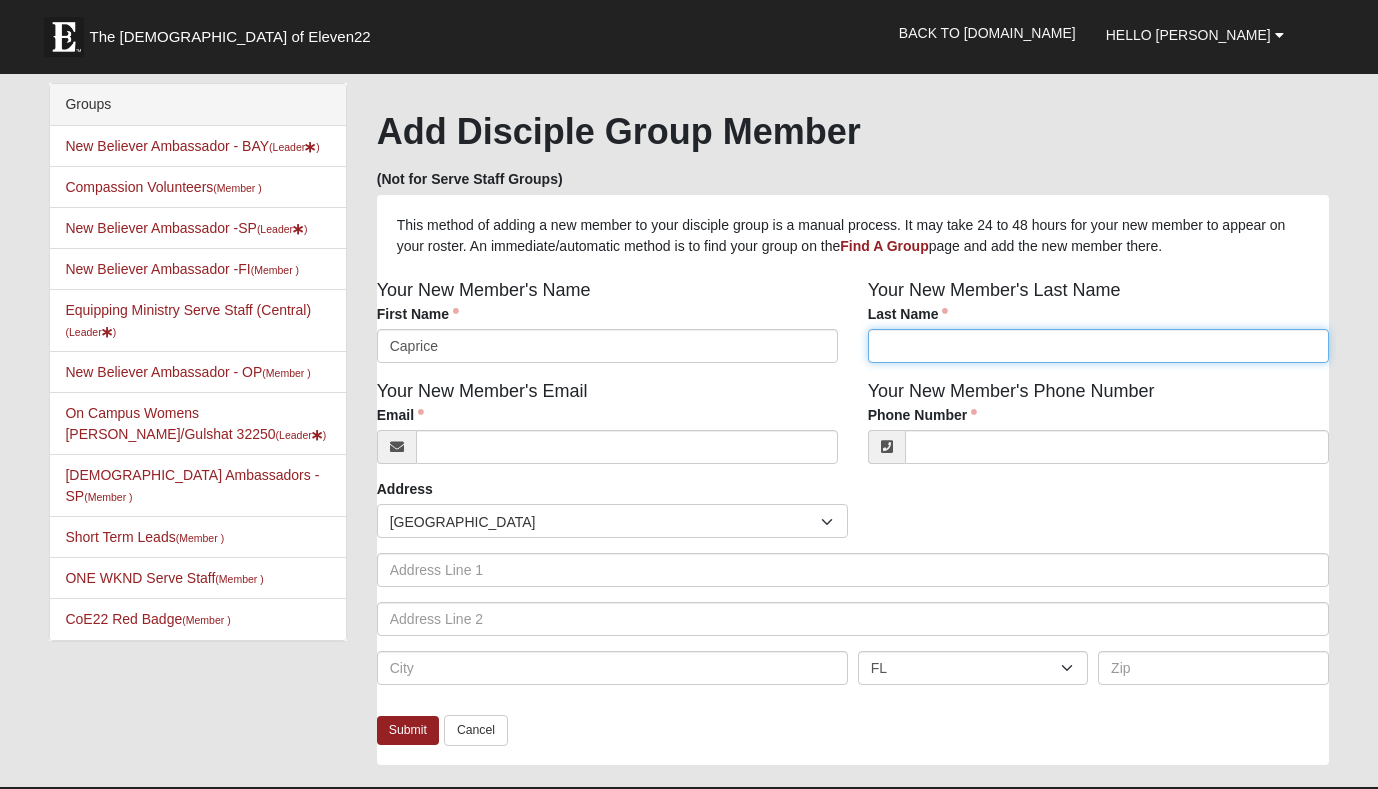 paste on "Long" 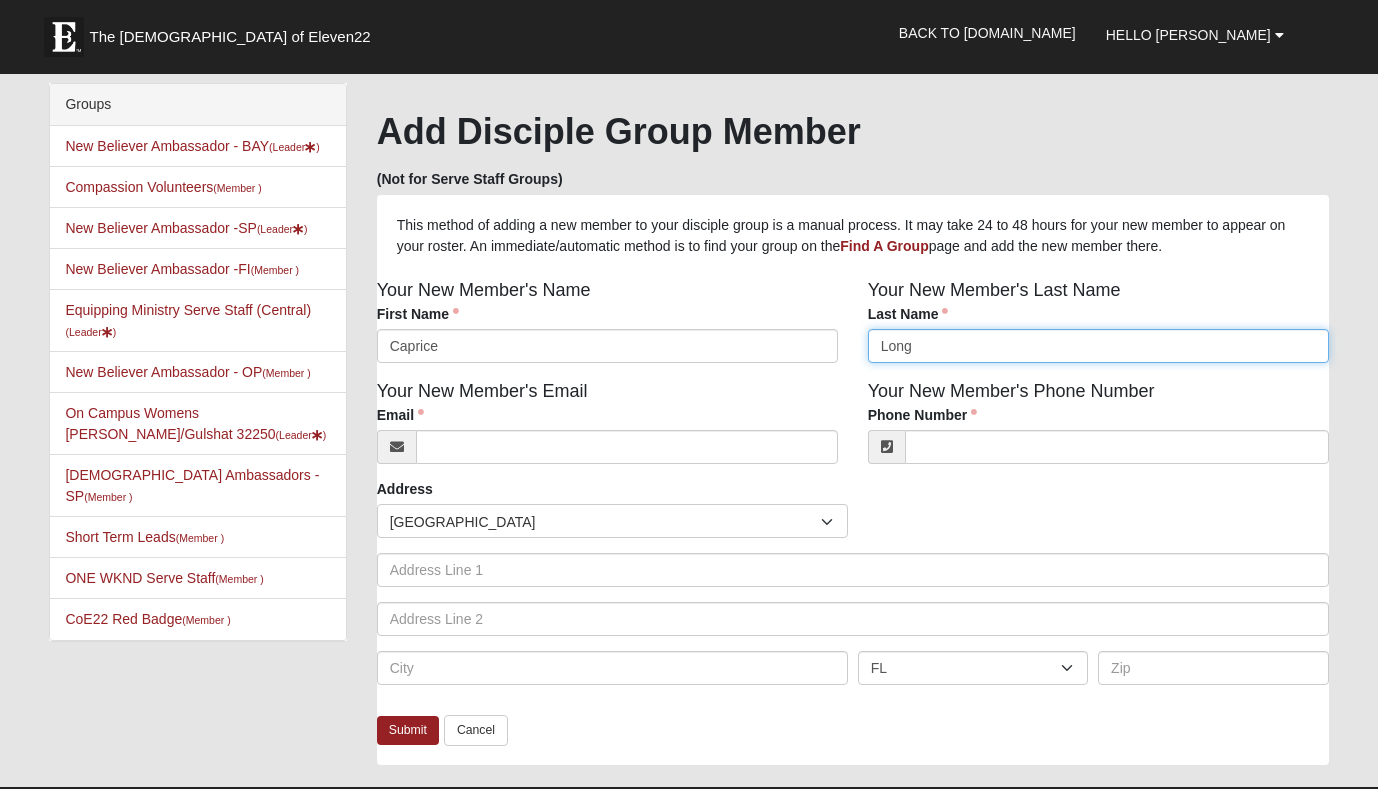 type on "Long" 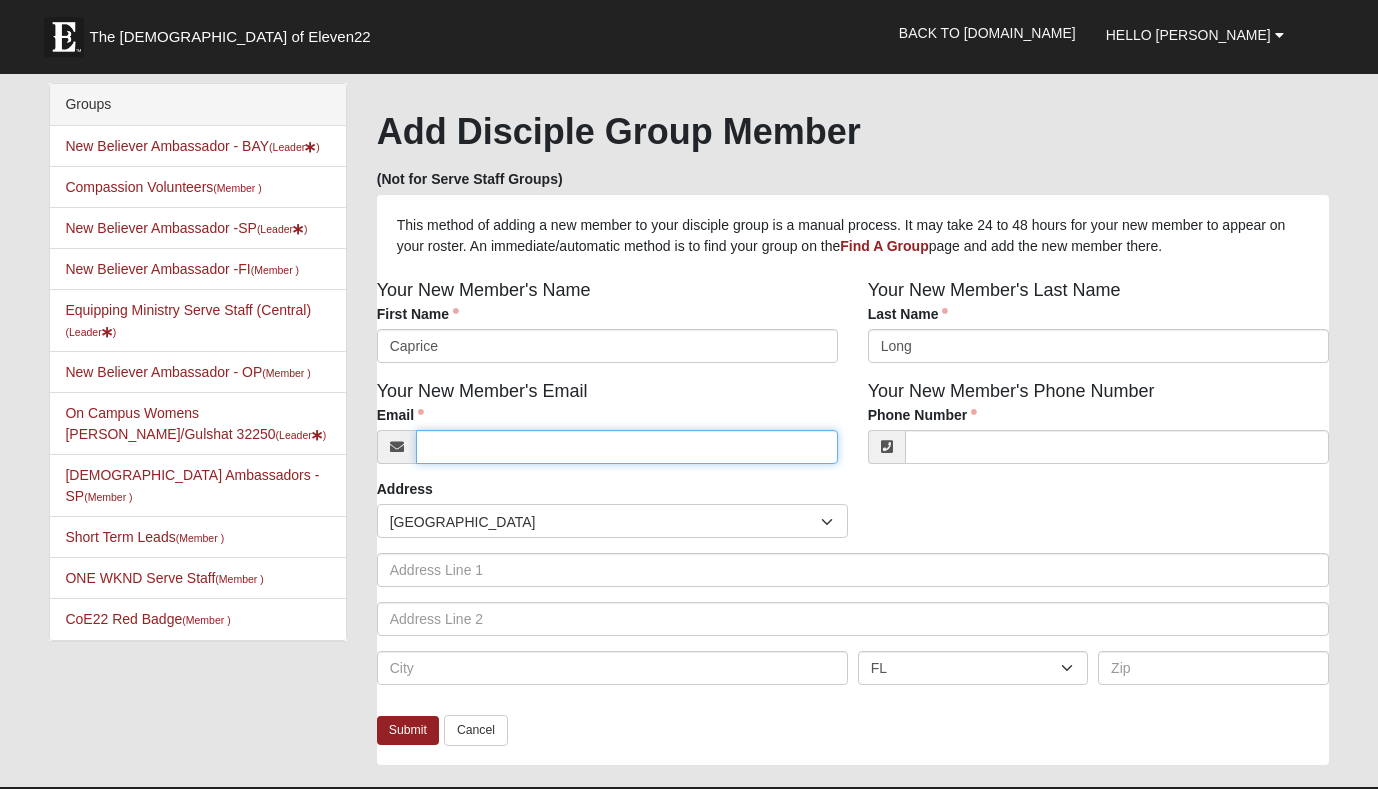 paste on "caprice.fowler260@comcast.net" 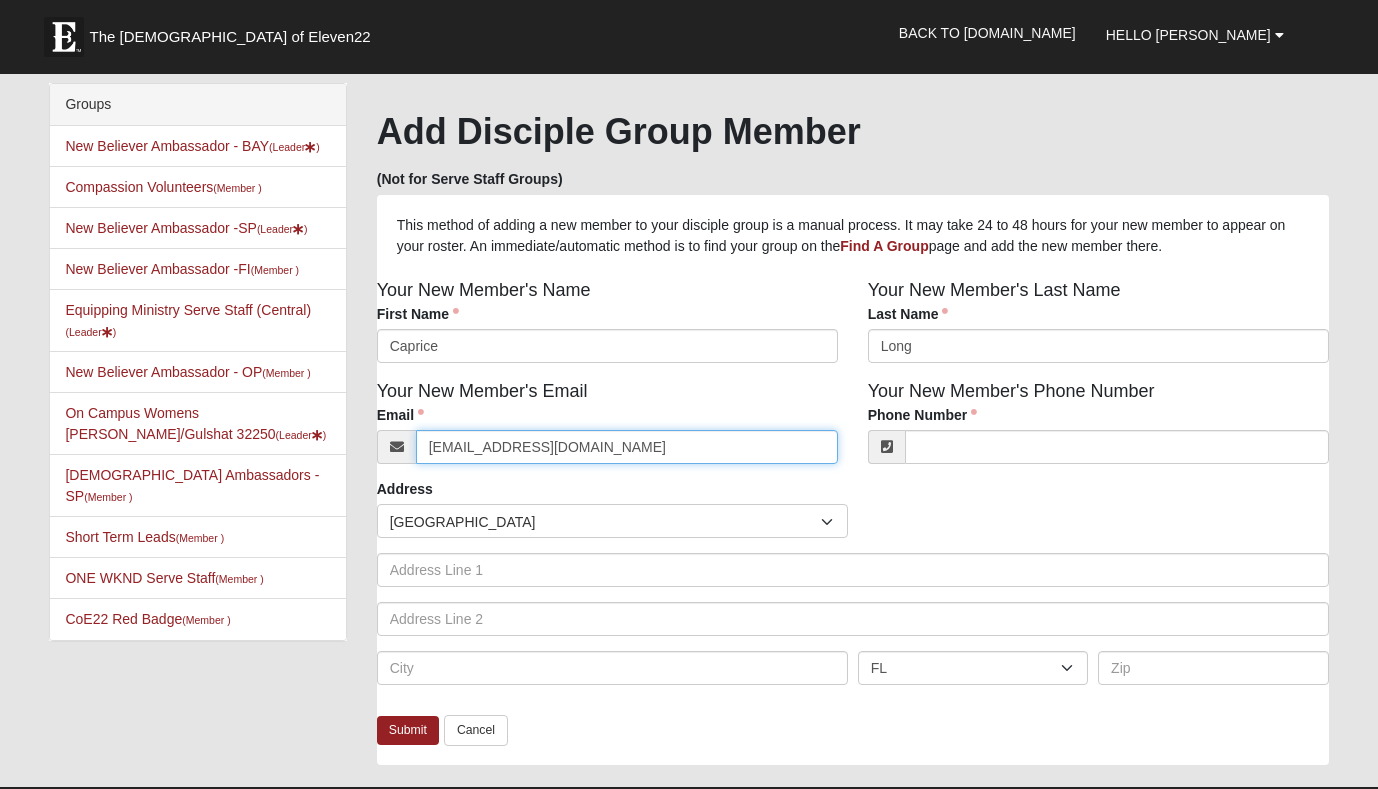 type on "caprice.fowler260@comcast.net" 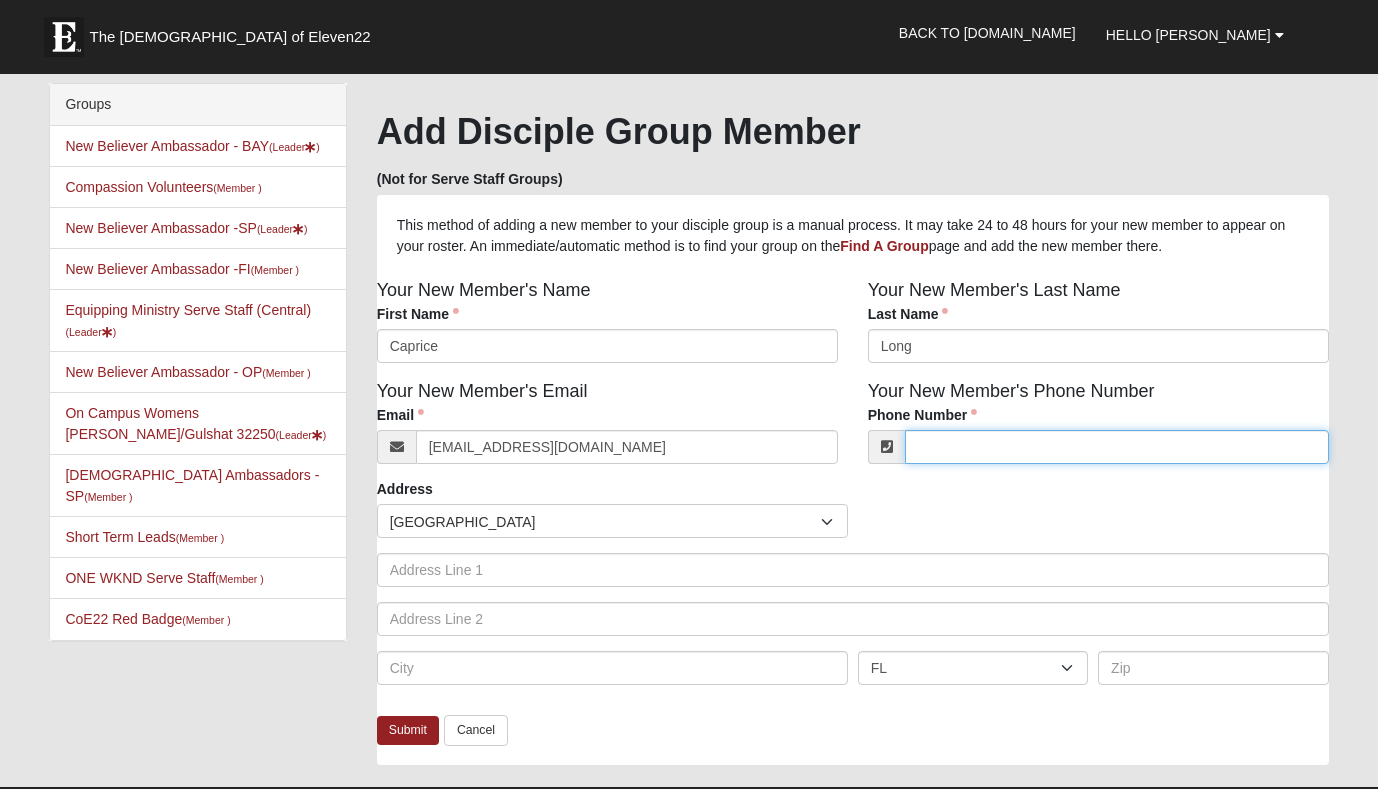 paste on "(904) 708-5063" 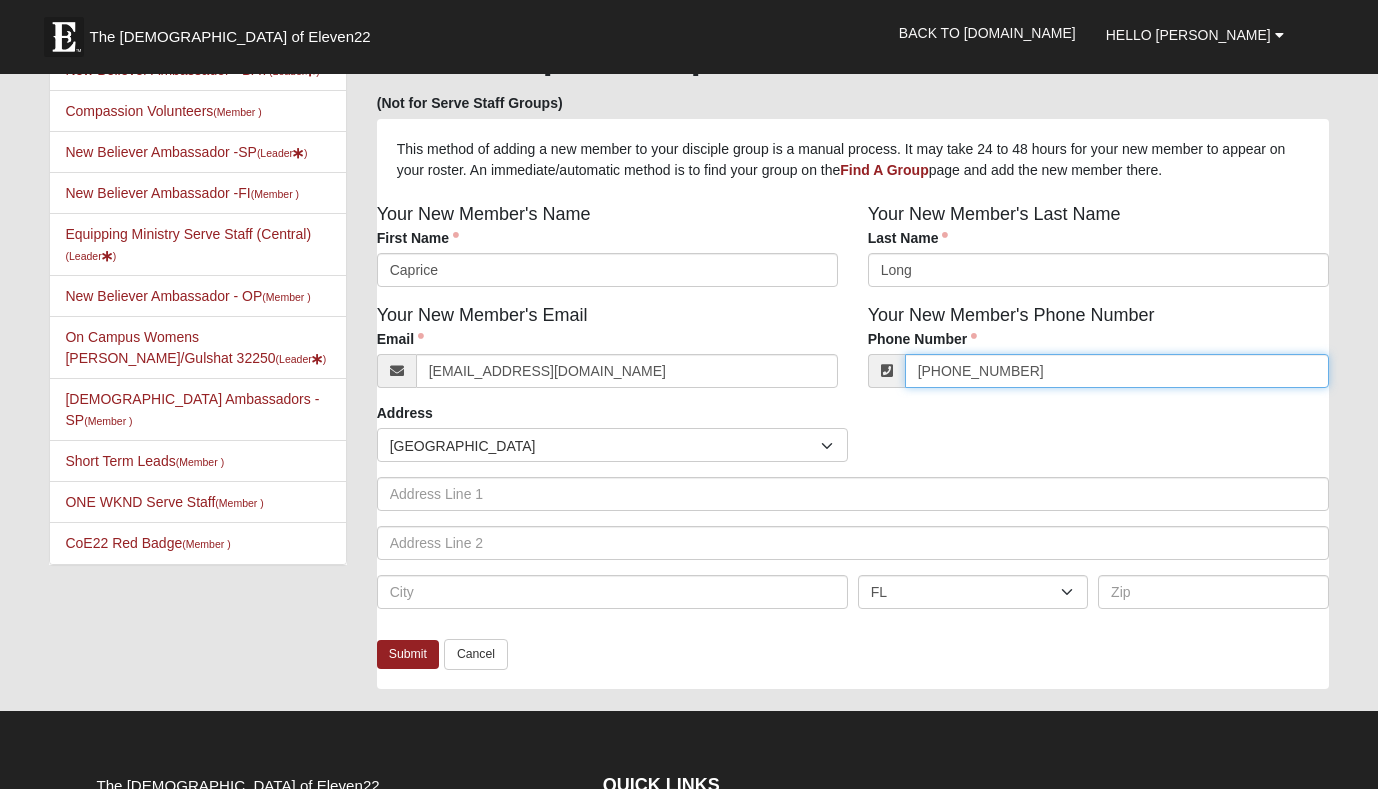scroll, scrollTop: 59, scrollLeft: 0, axis: vertical 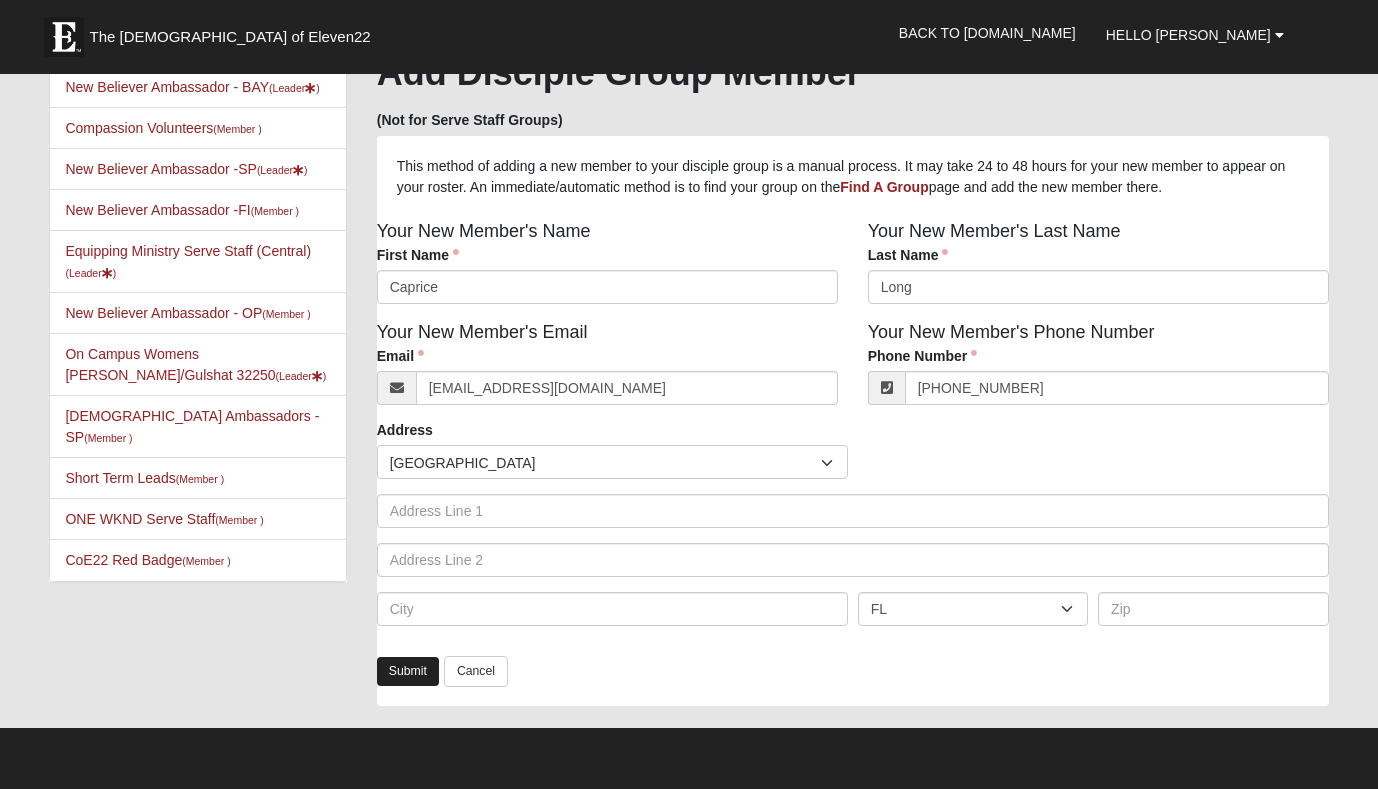 type on "(904) 708-5063" 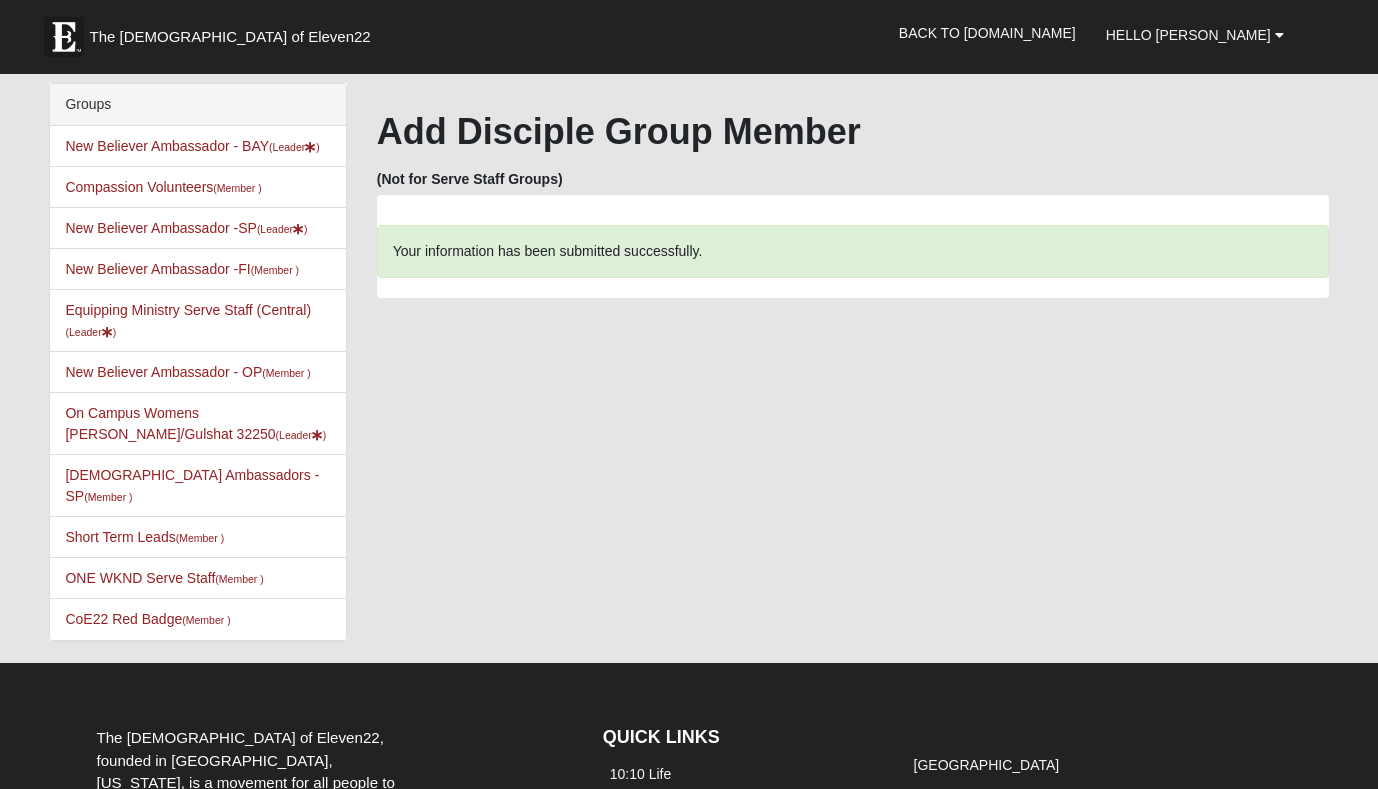 scroll, scrollTop: 0, scrollLeft: 0, axis: both 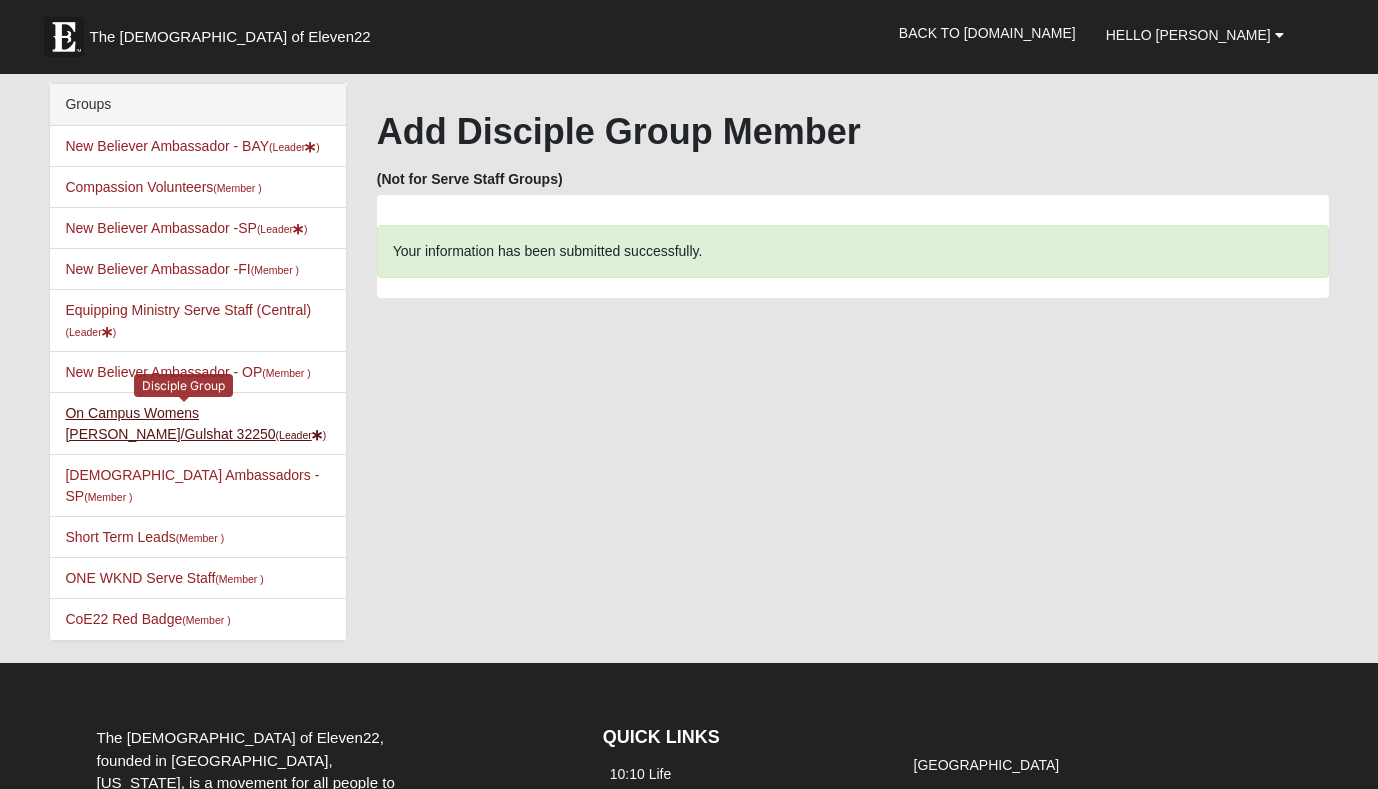click on "On Campus Womens Antoine/Gulshat 32250  (Leader
)" at bounding box center (195, 423) 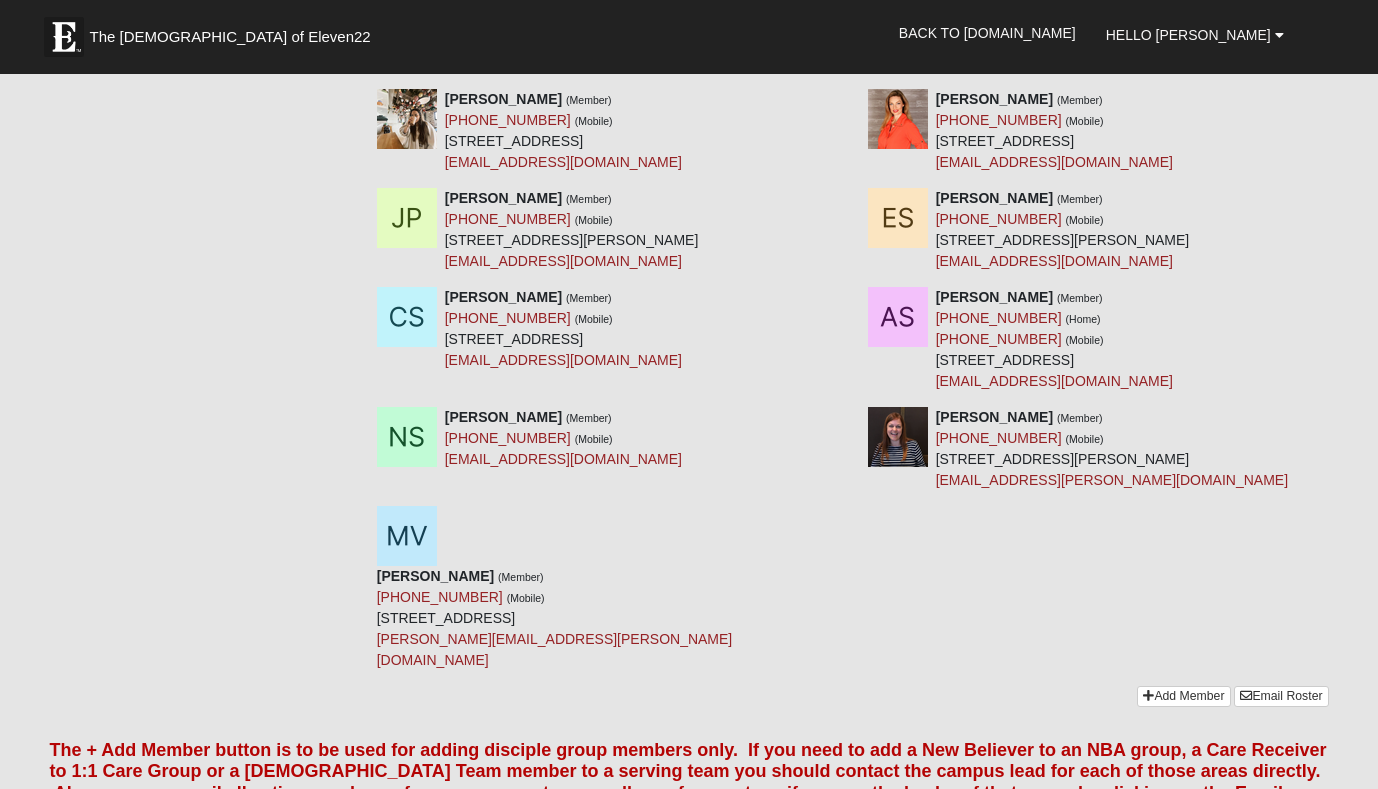 scroll, scrollTop: 3320, scrollLeft: 0, axis: vertical 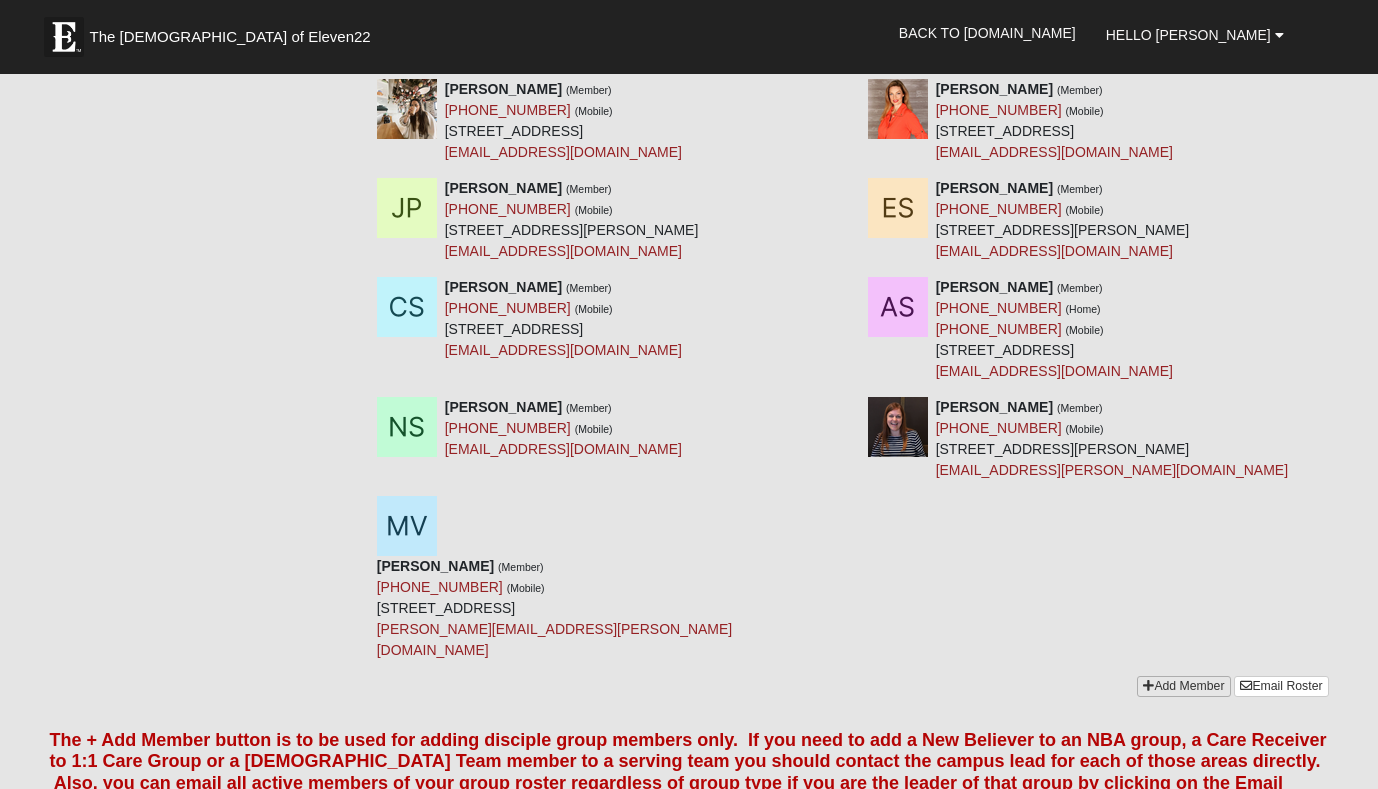 click on "Add Member" at bounding box center [1183, 686] 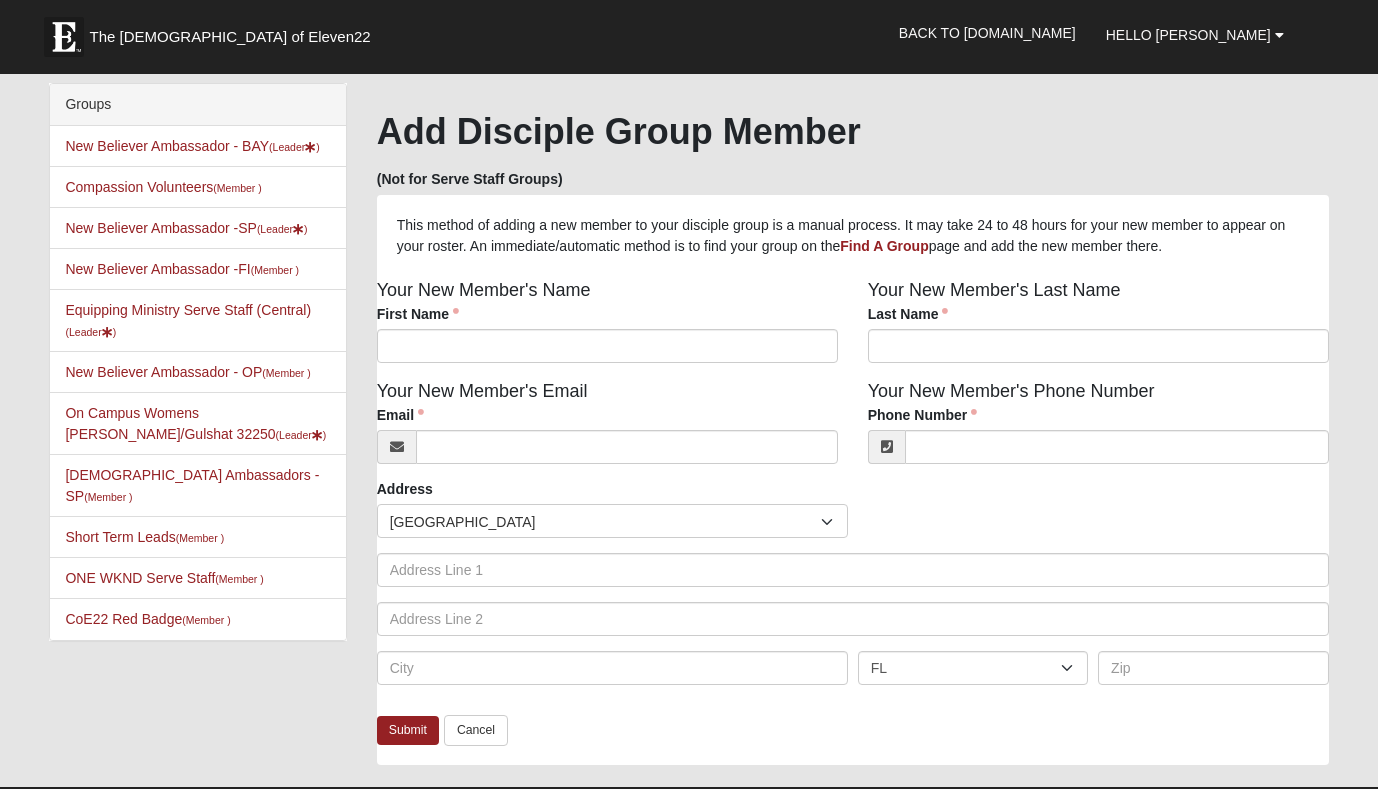 scroll, scrollTop: 0, scrollLeft: 0, axis: both 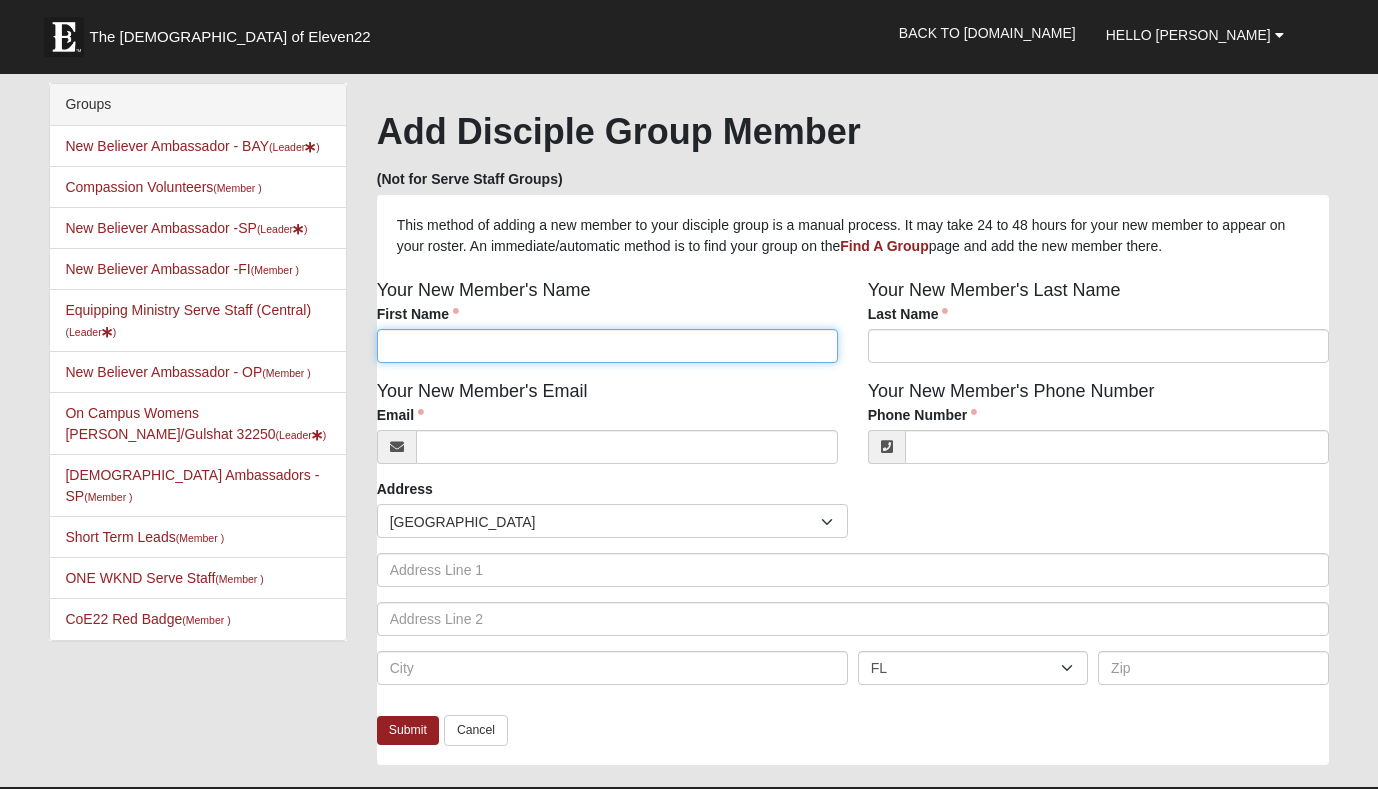 paste on "[PERSON_NAME]" 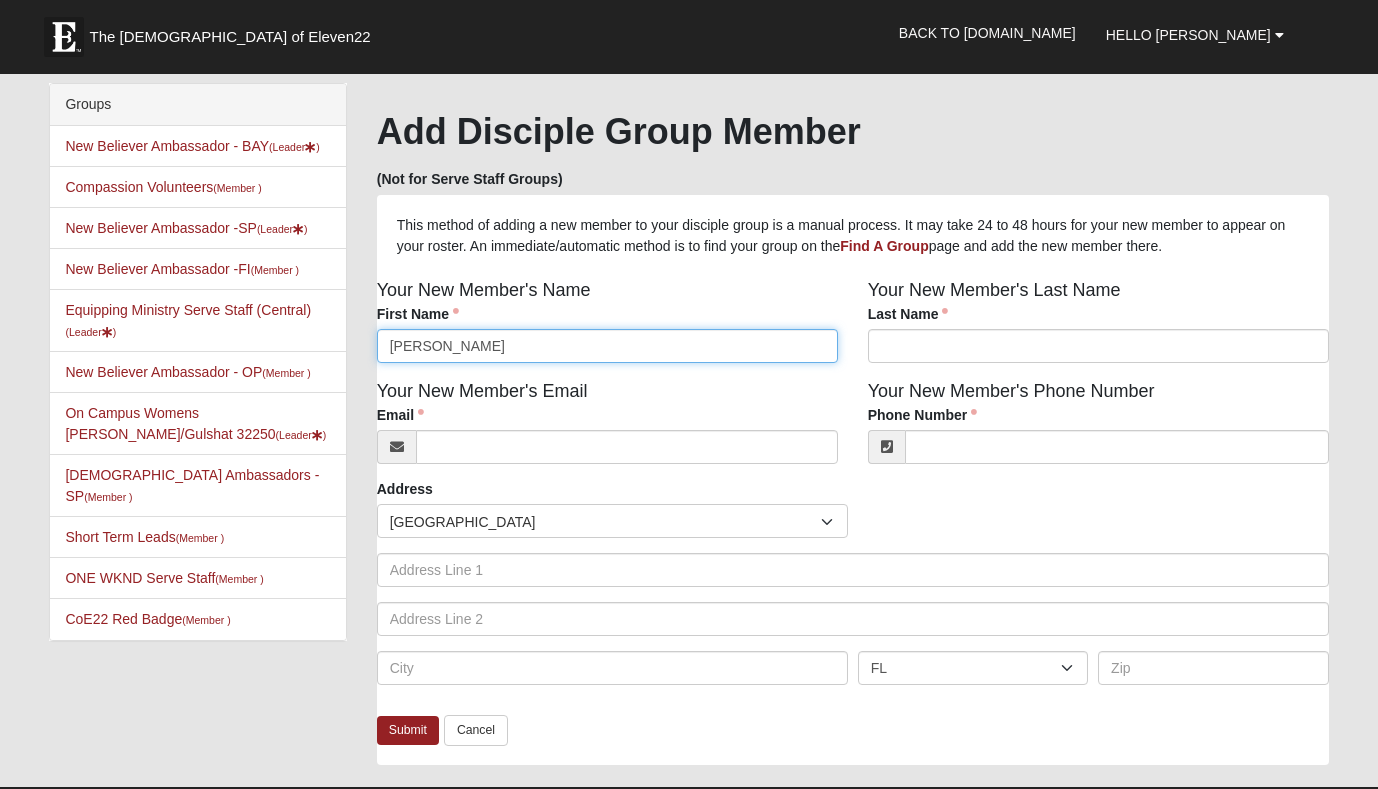 type on "[PERSON_NAME]" 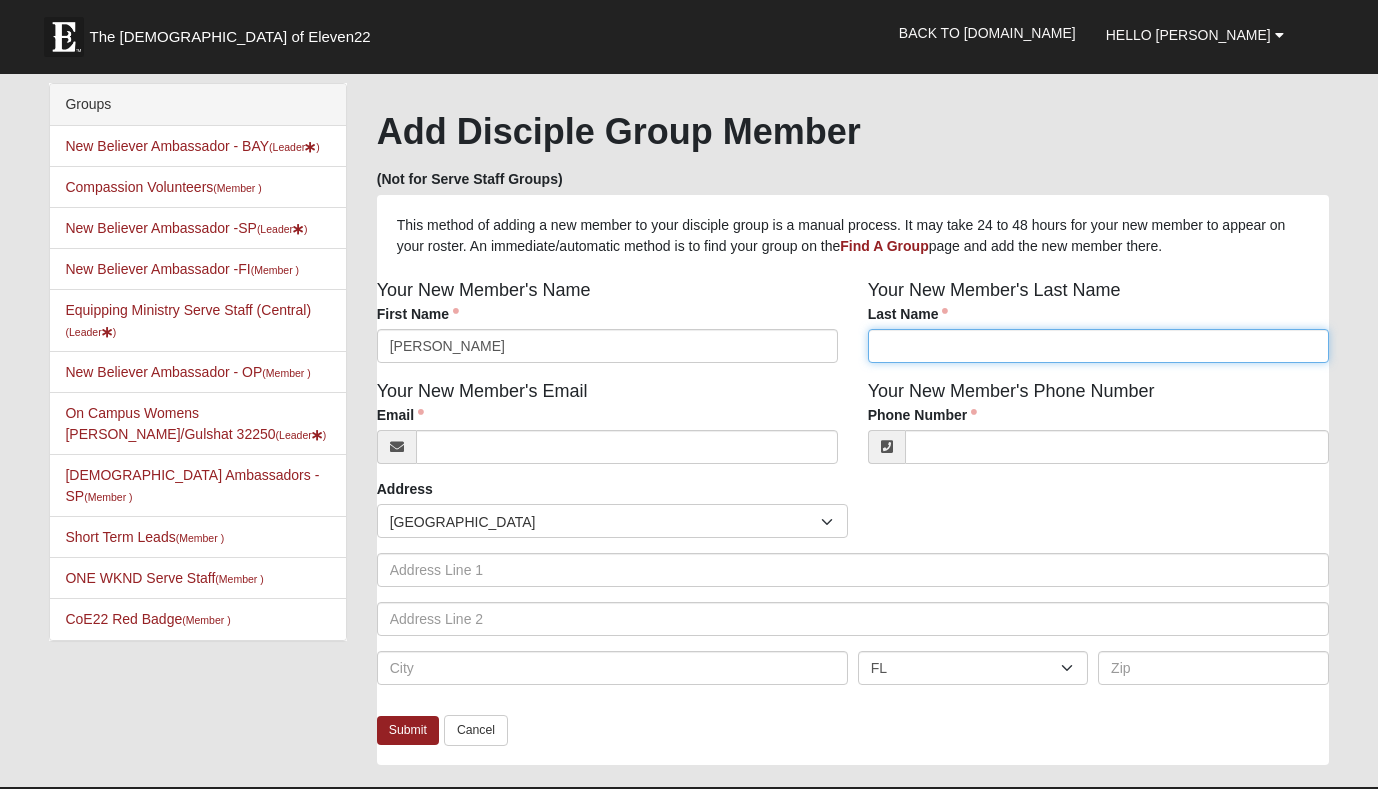 paste on "[PERSON_NAME]" 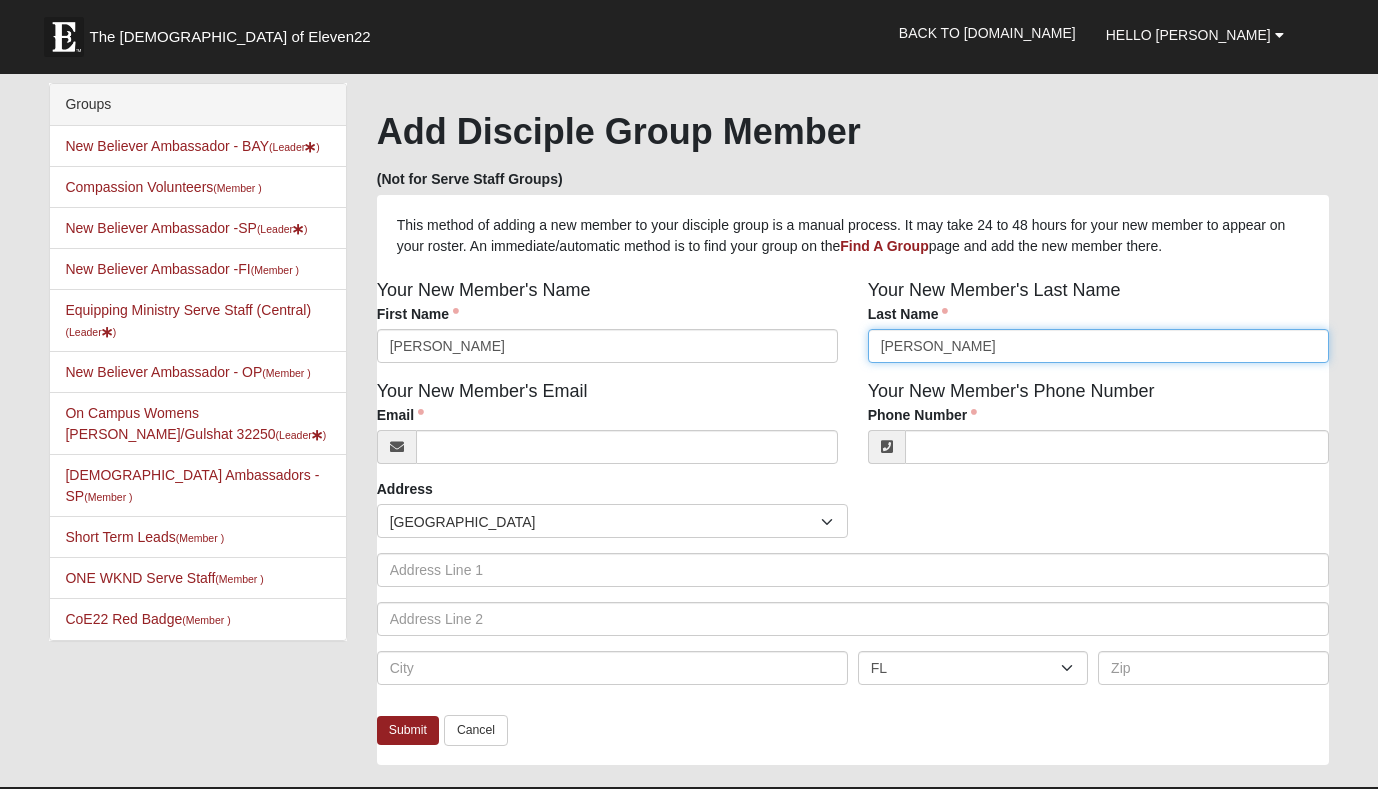 type on "Fontanez" 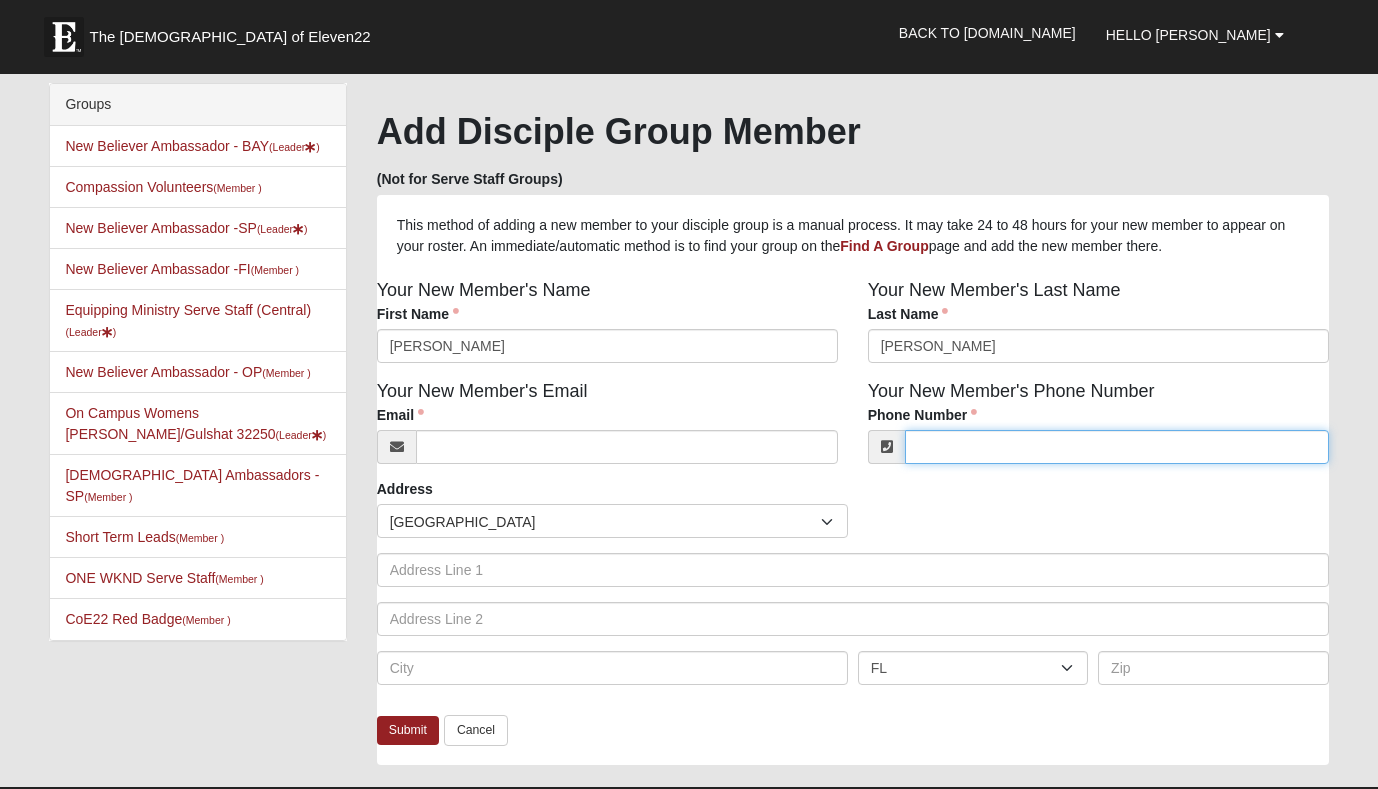 paste on "(904) 510-4961" 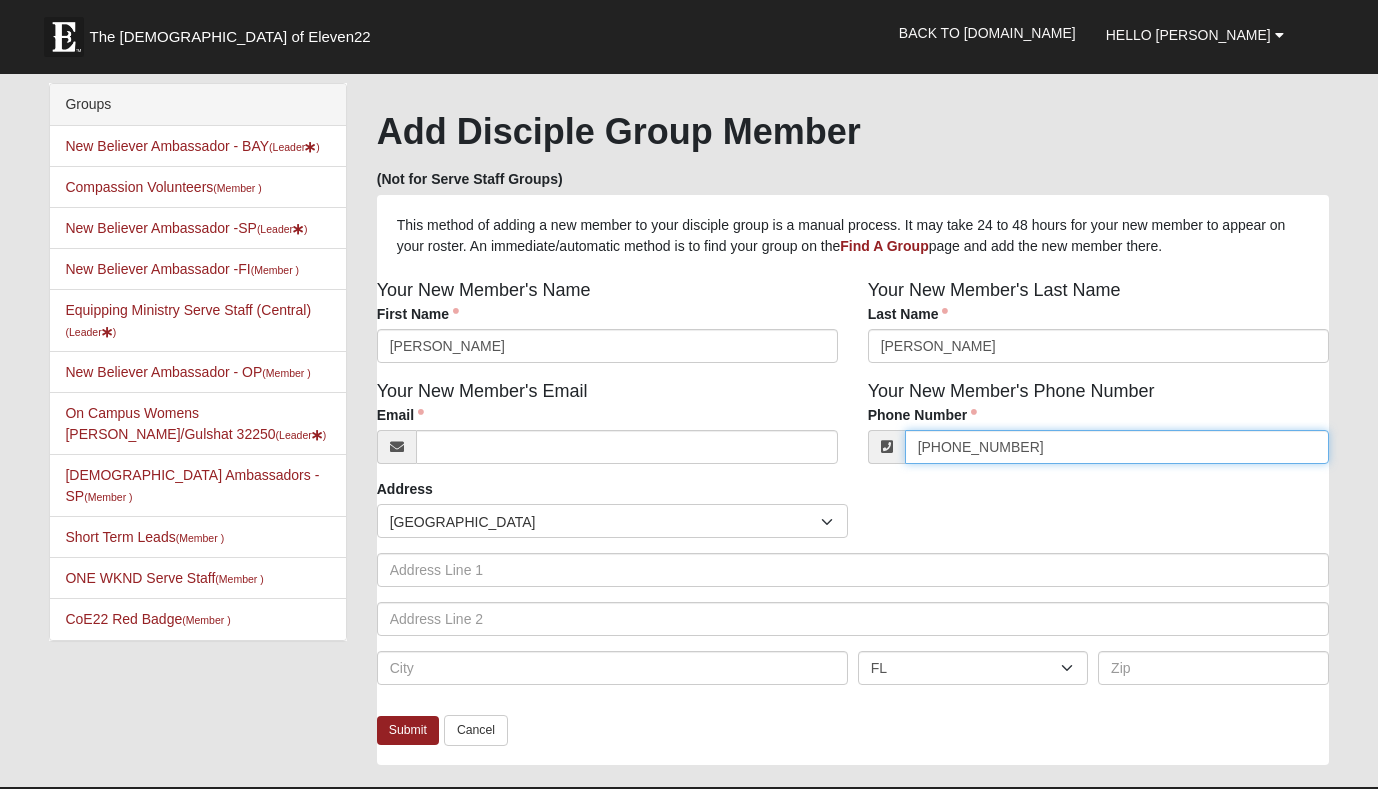 type on "(904) 510-4961" 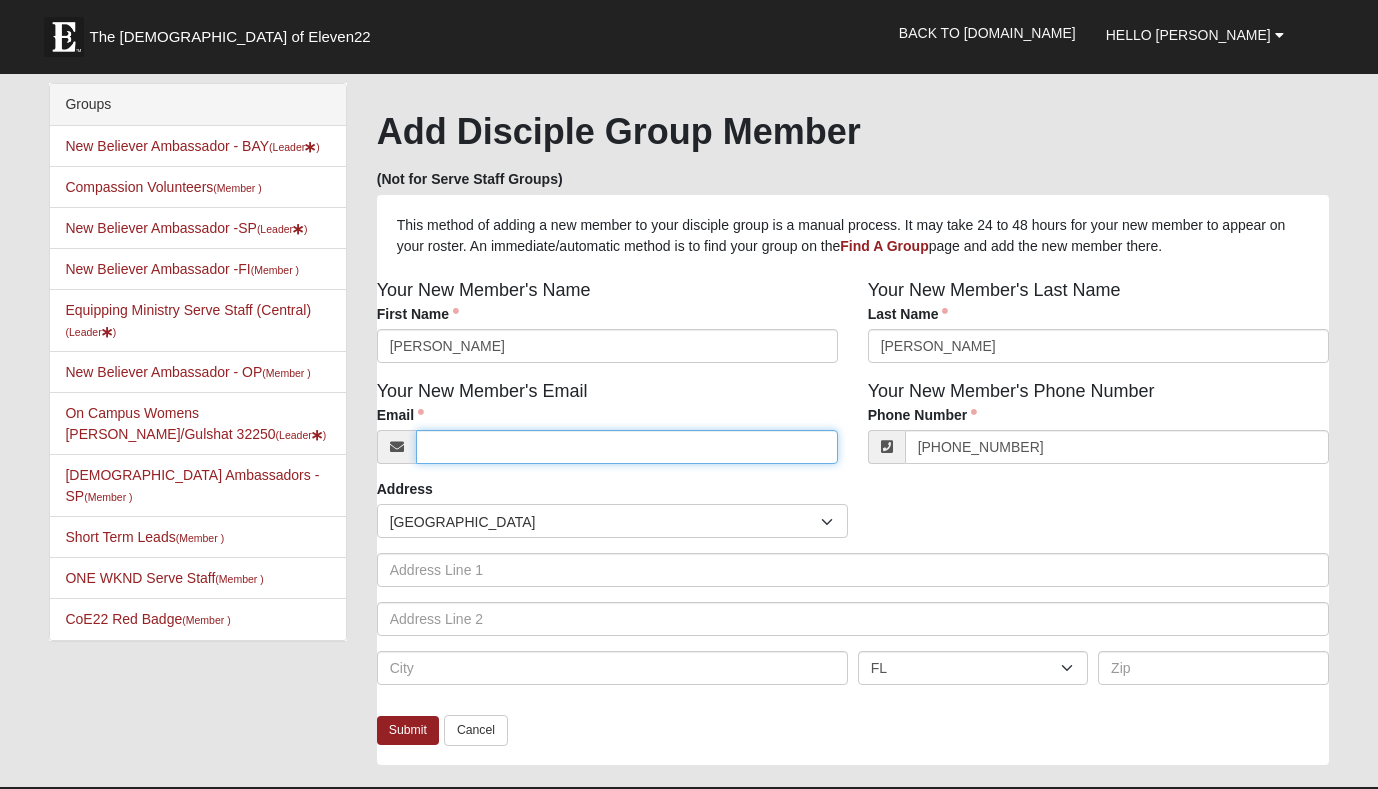click on "Email" at bounding box center (627, 447) 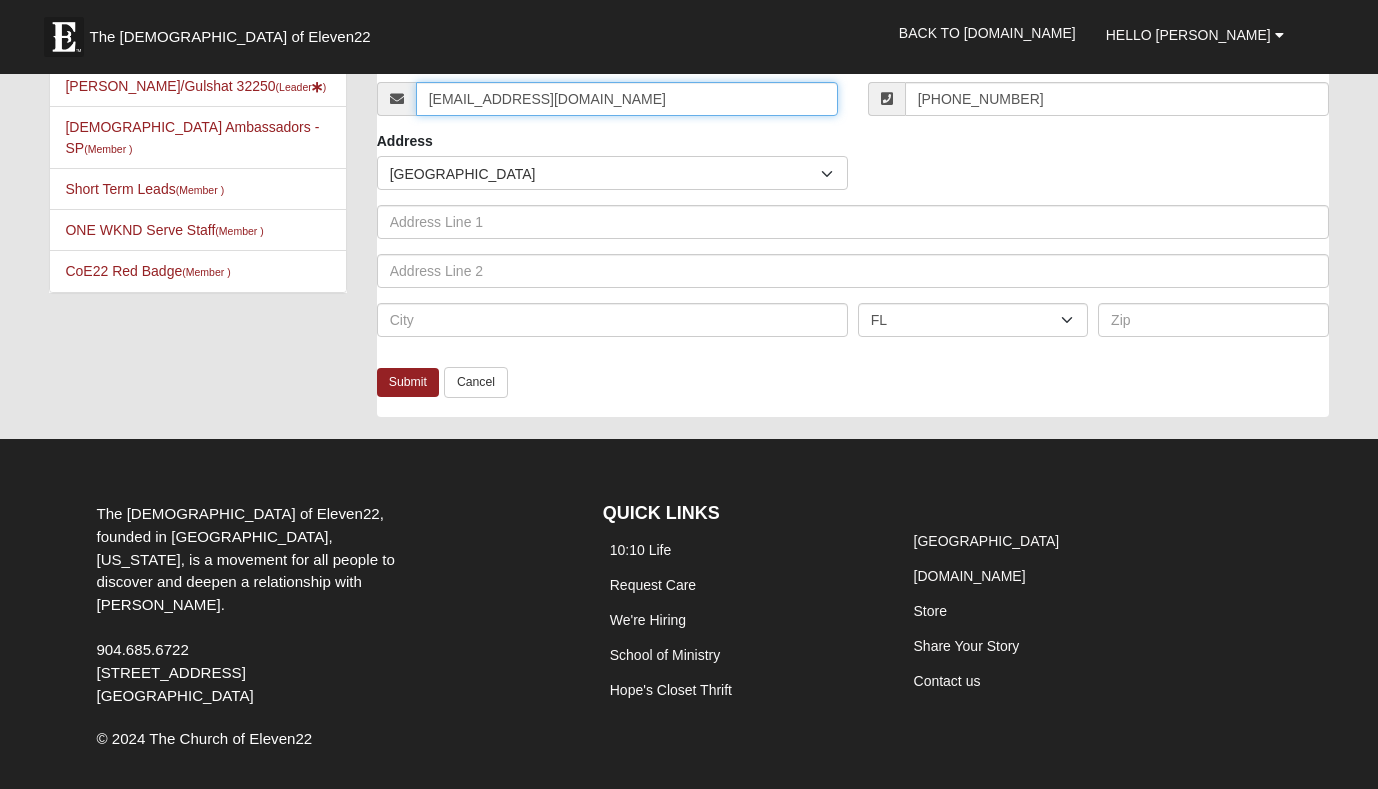 scroll, scrollTop: 359, scrollLeft: 0, axis: vertical 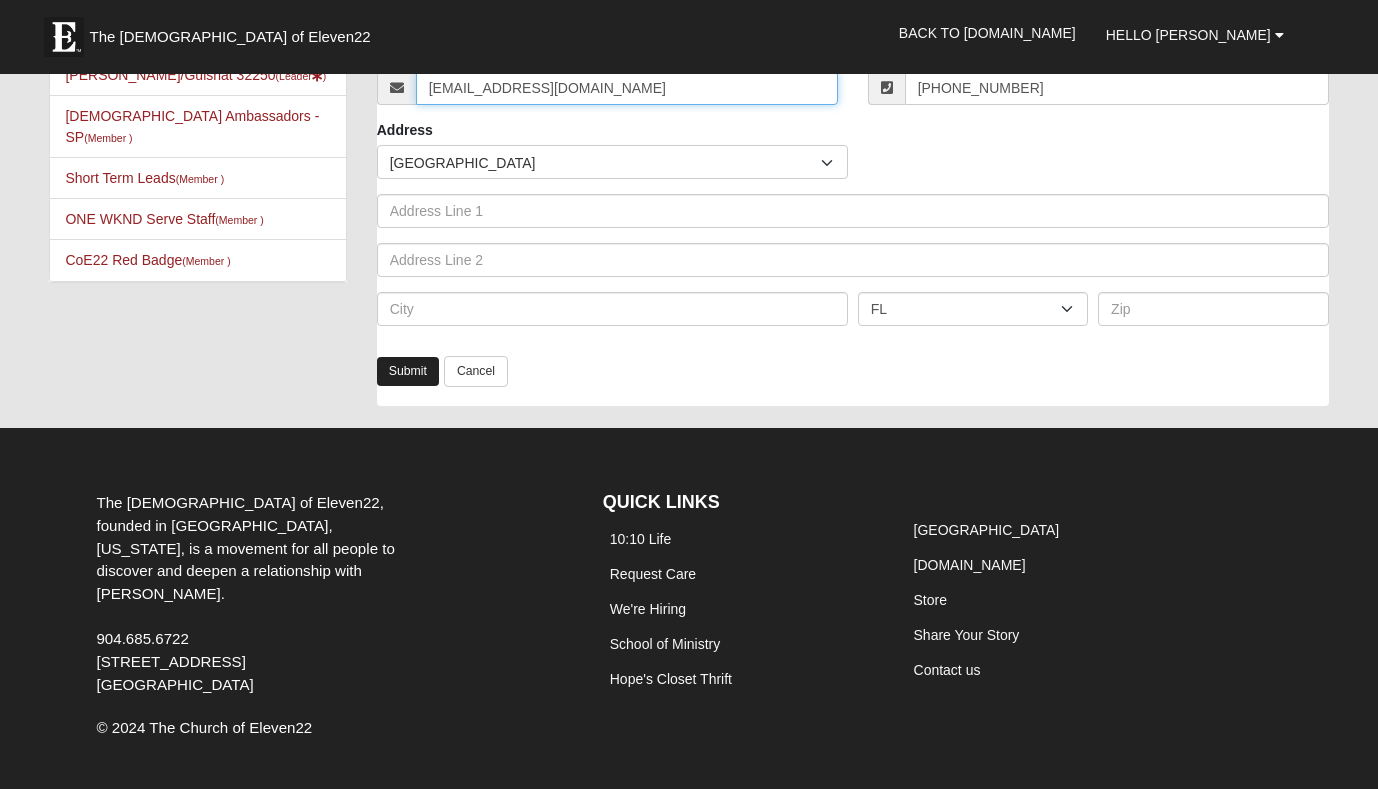type on "tamralynf@gmail.com" 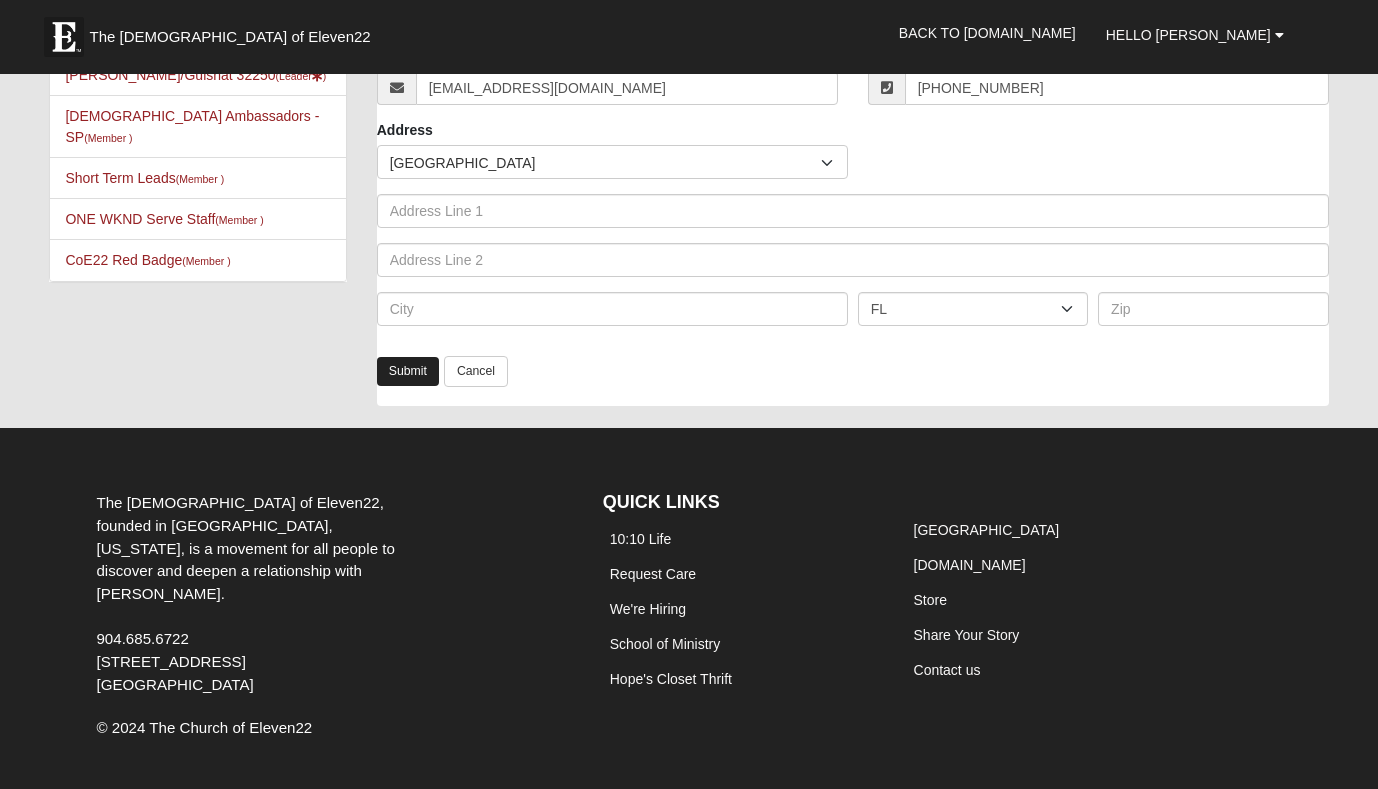 click on "Submit" at bounding box center [408, 371] 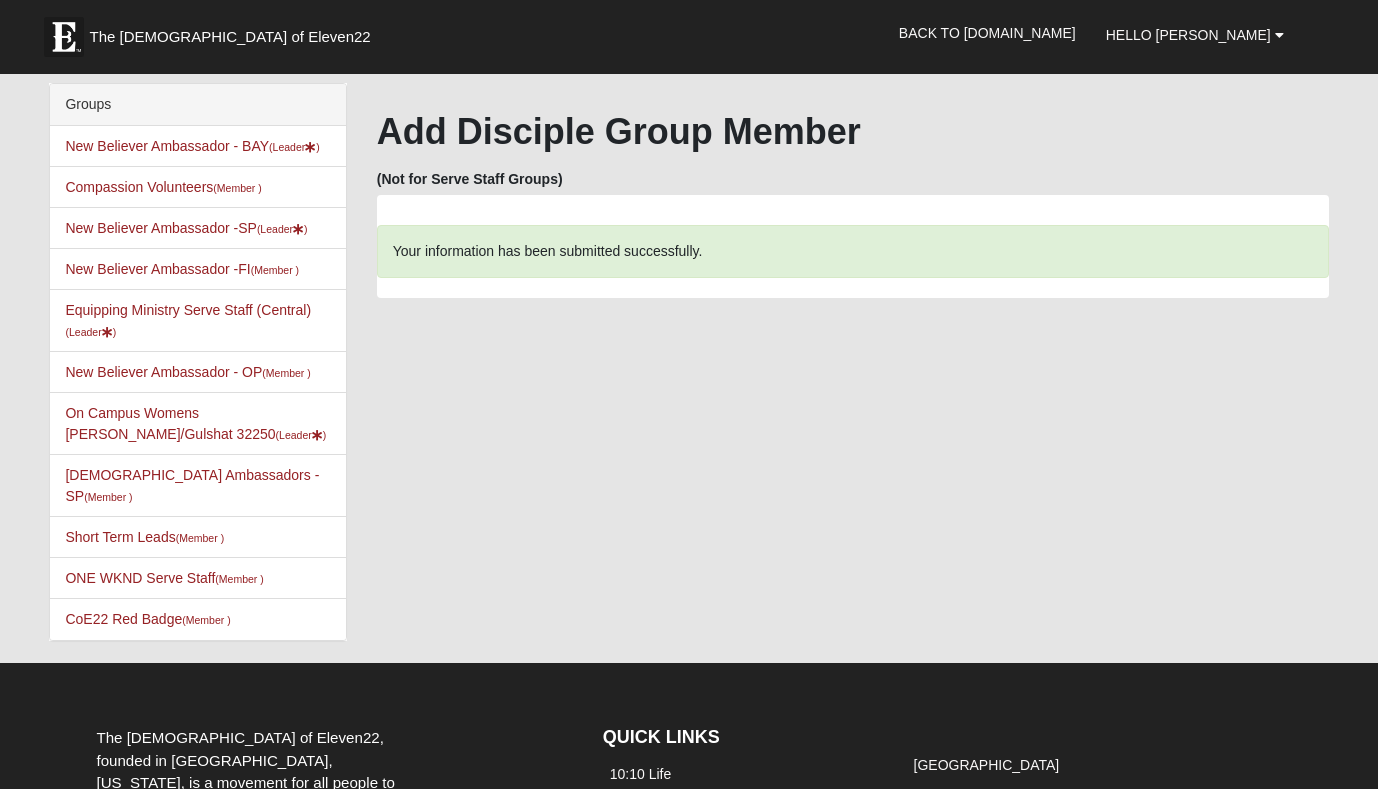 scroll, scrollTop: 0, scrollLeft: 0, axis: both 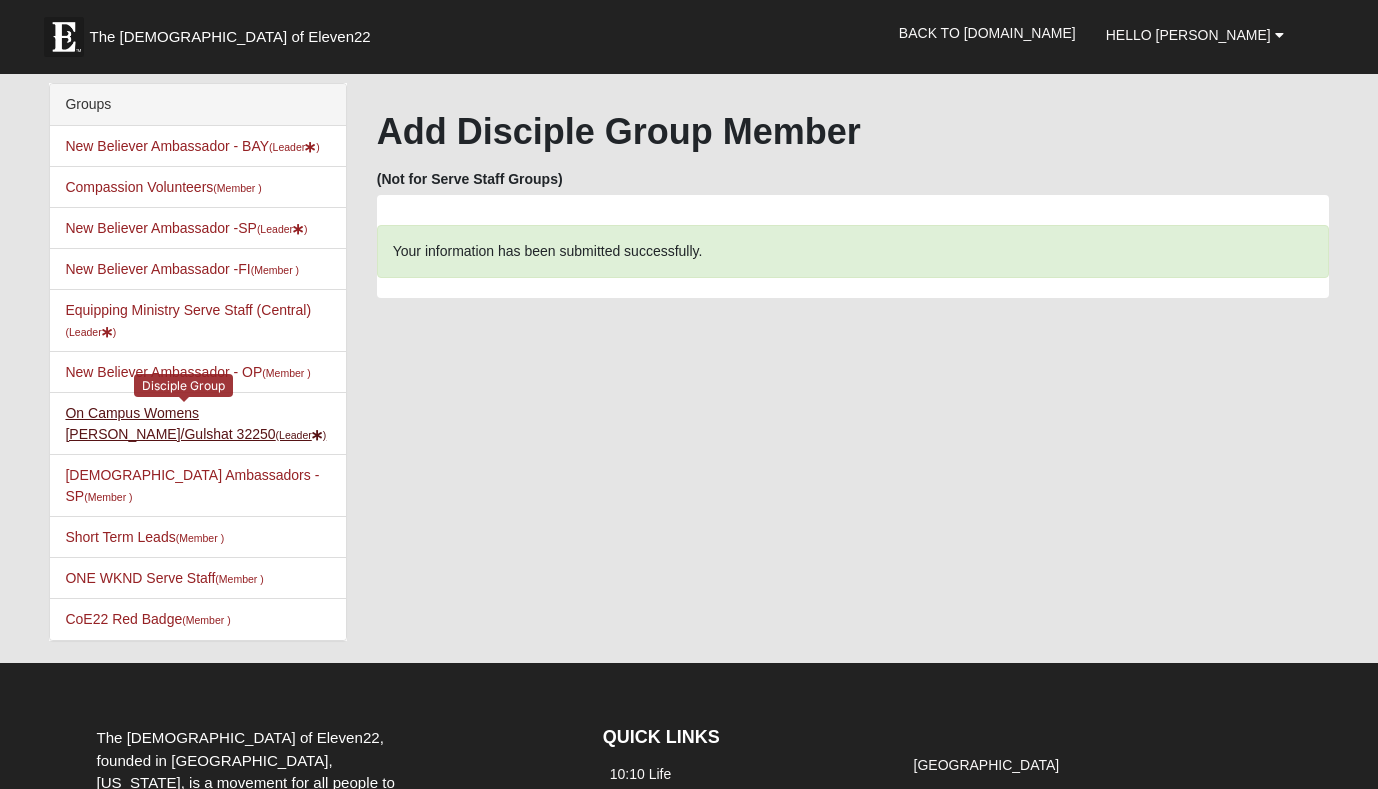 click on "On Campus Womens Antoine/Gulshat 32250  (Leader
)" at bounding box center (195, 423) 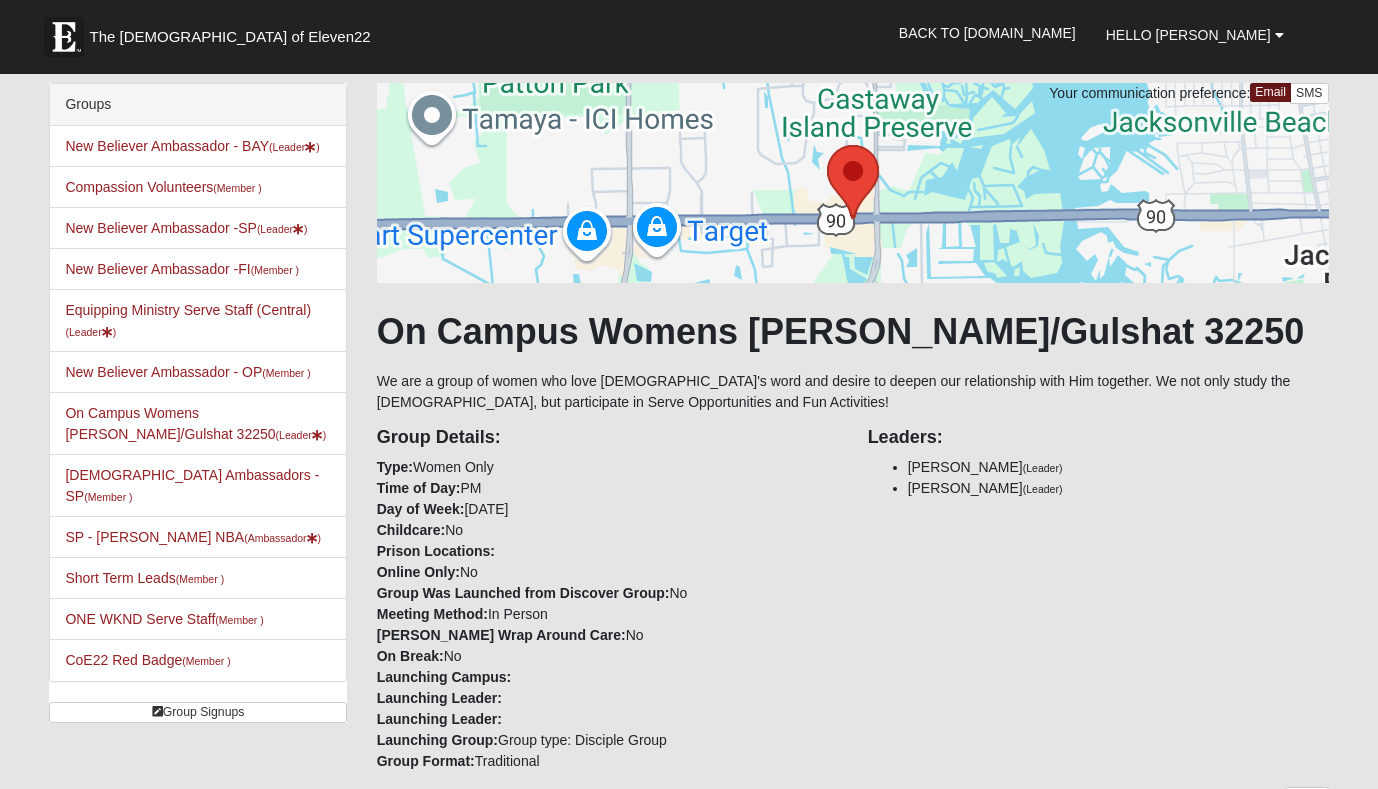 scroll, scrollTop: 0, scrollLeft: 0, axis: both 